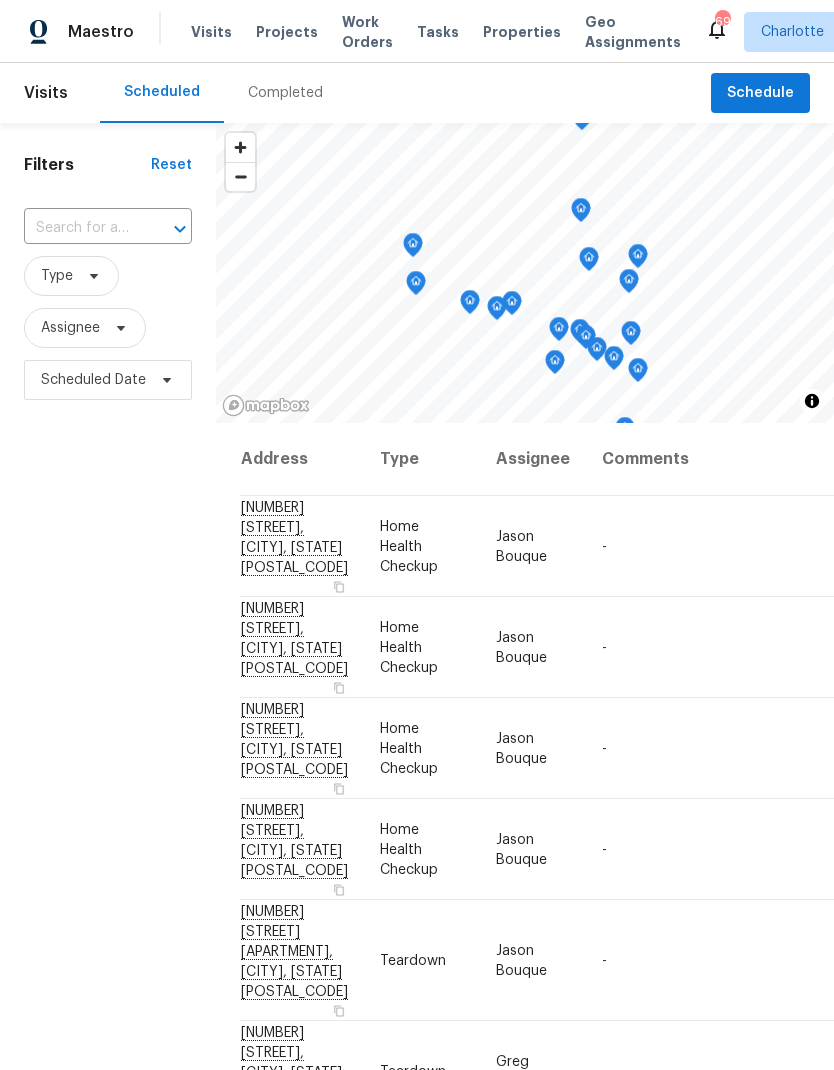 scroll, scrollTop: 0, scrollLeft: 0, axis: both 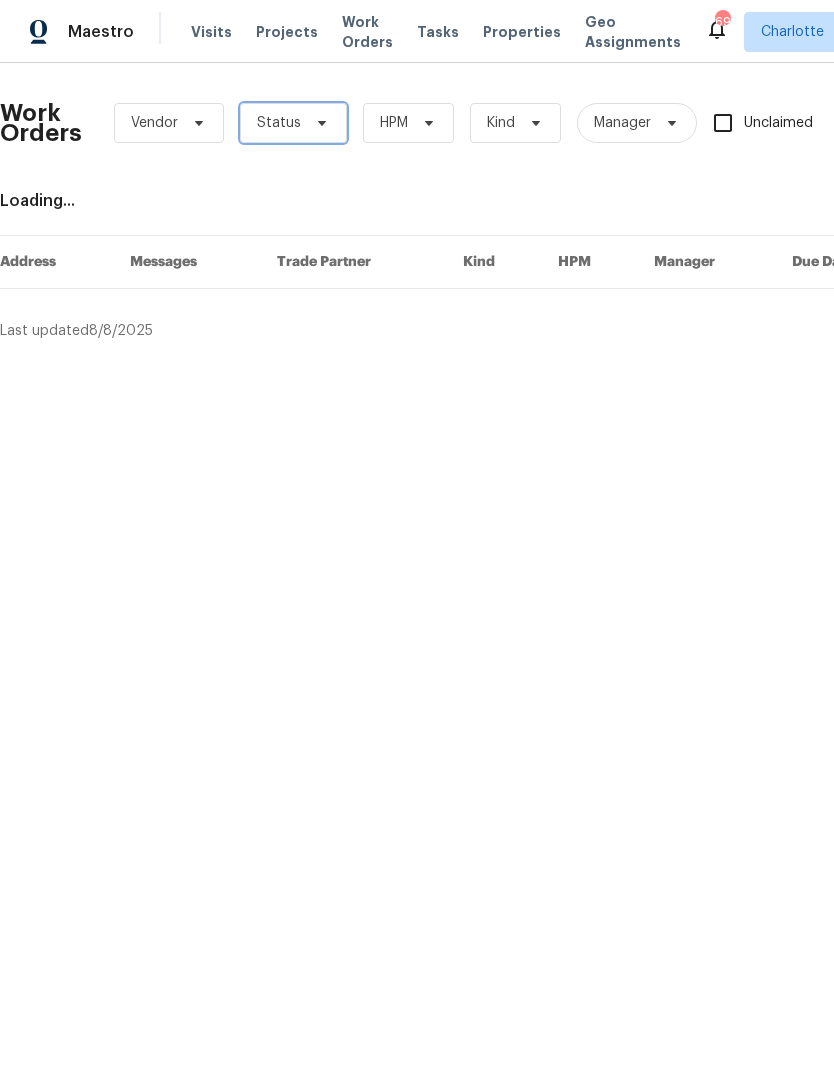 click on "Status" at bounding box center (293, 123) 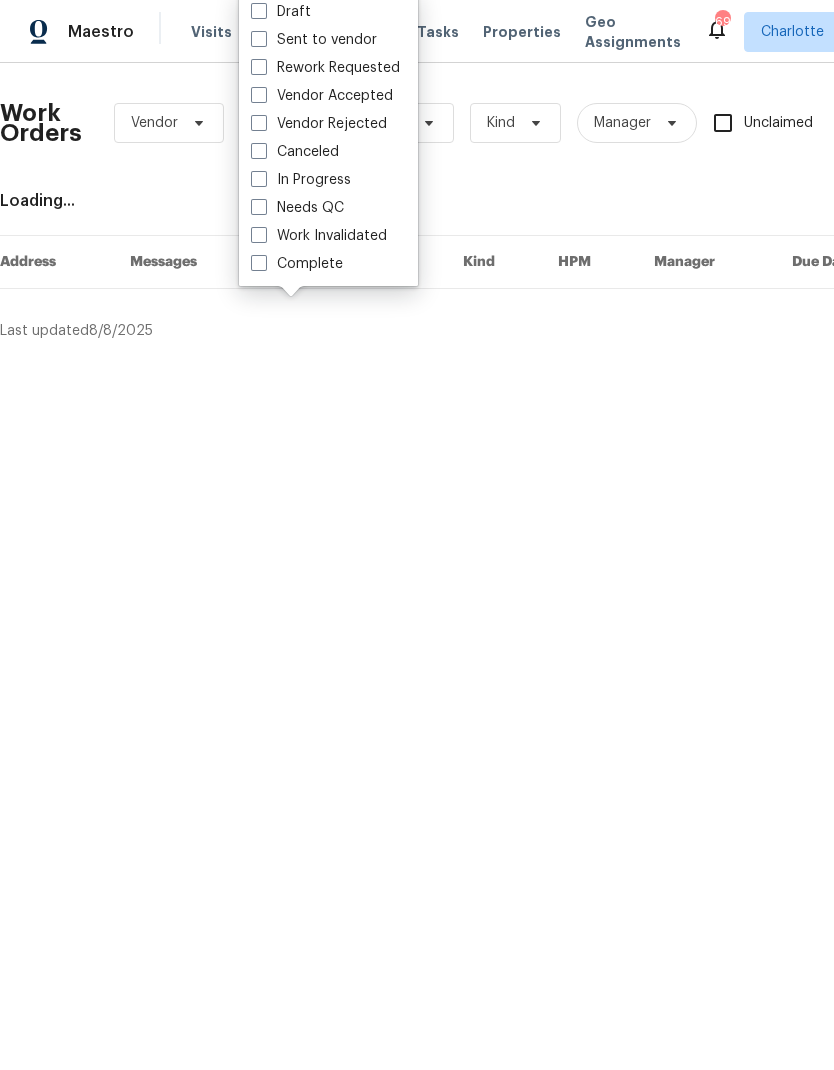 click on "Needs QC" at bounding box center (297, 208) 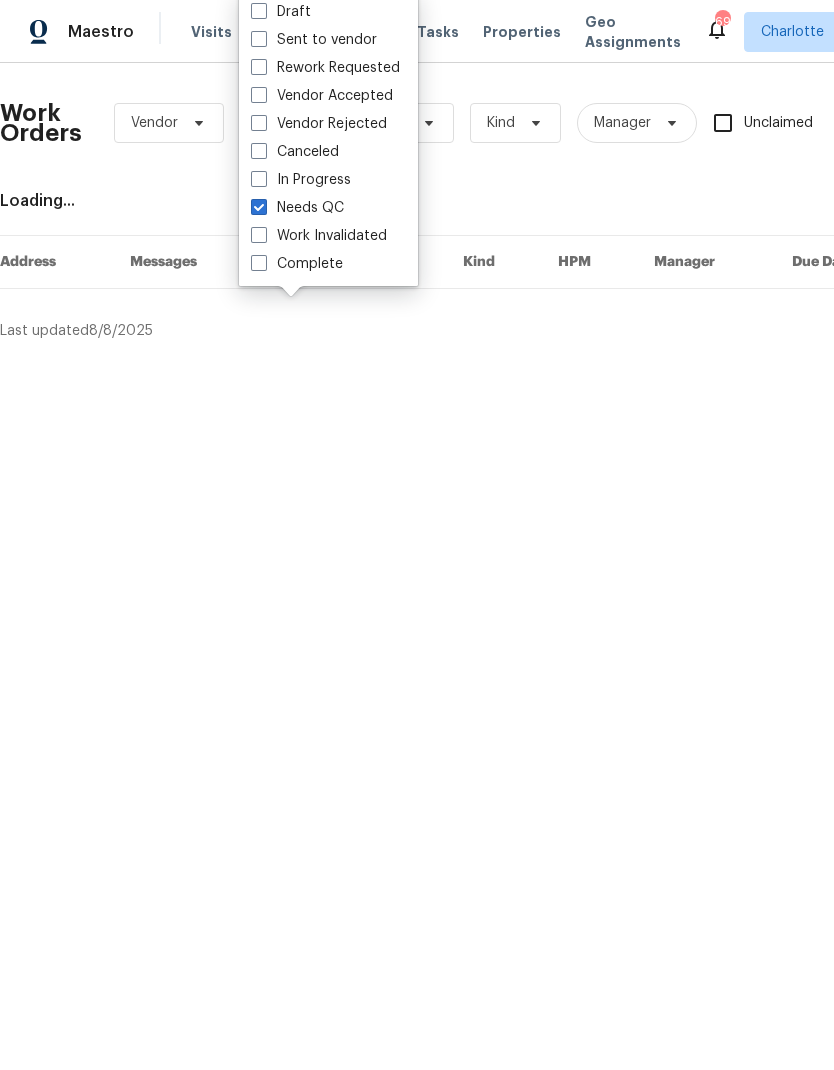 checkbox on "true" 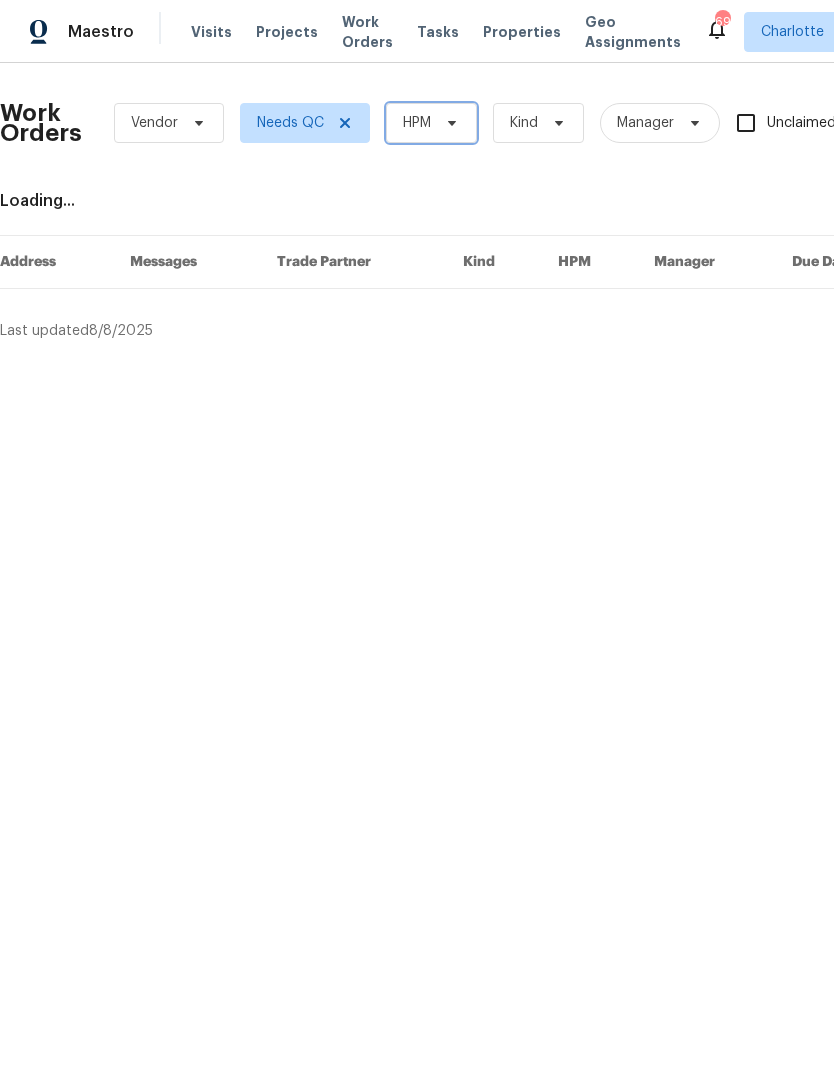 click on "HPM" at bounding box center [431, 123] 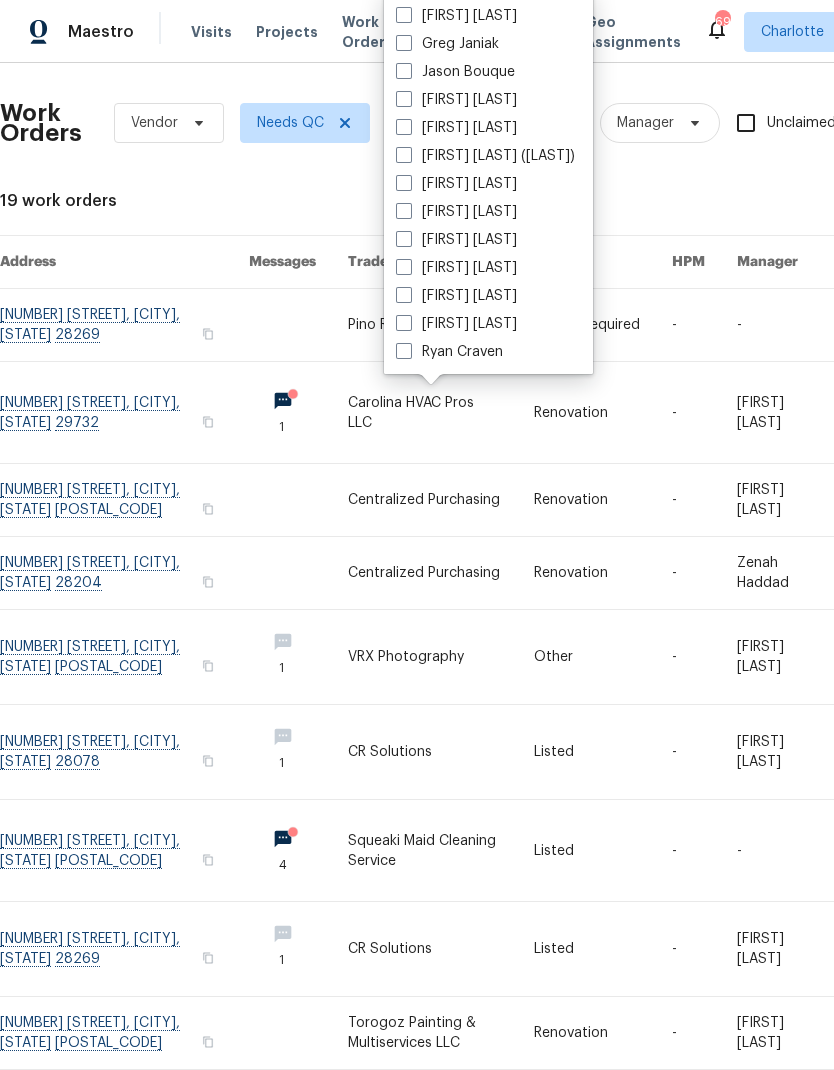 scroll, scrollTop: 248, scrollLeft: 0, axis: vertical 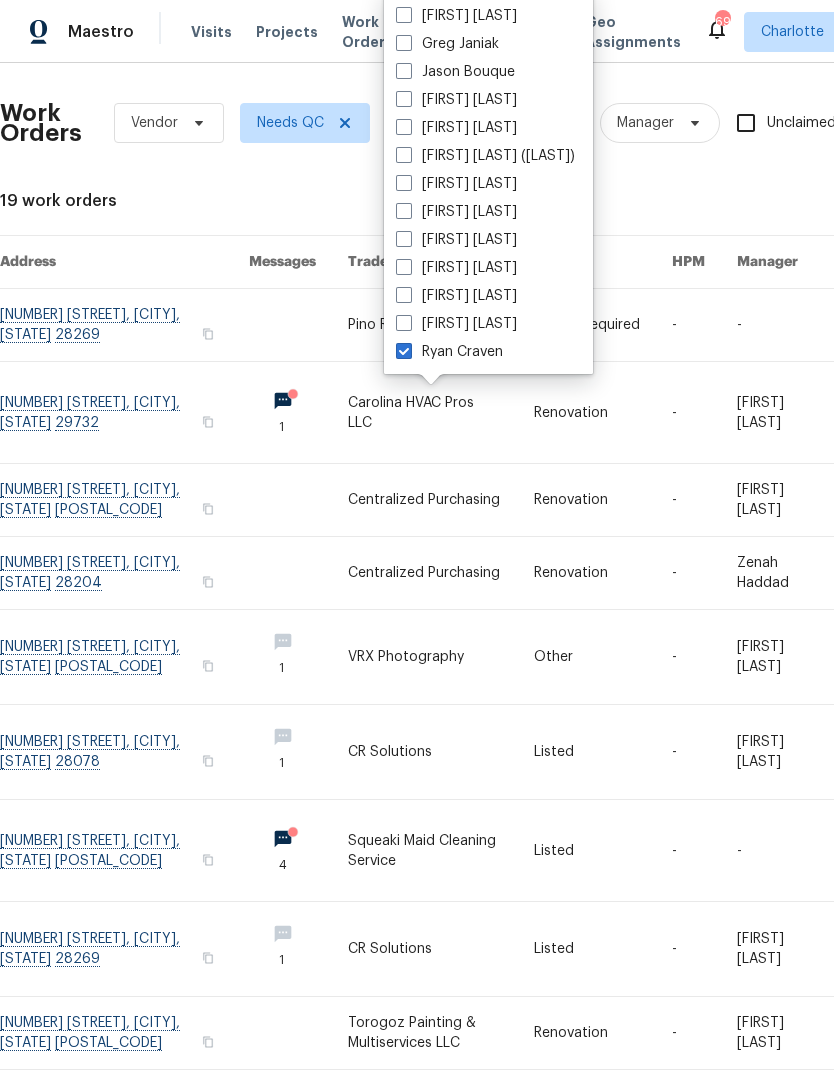 checkbox on "true" 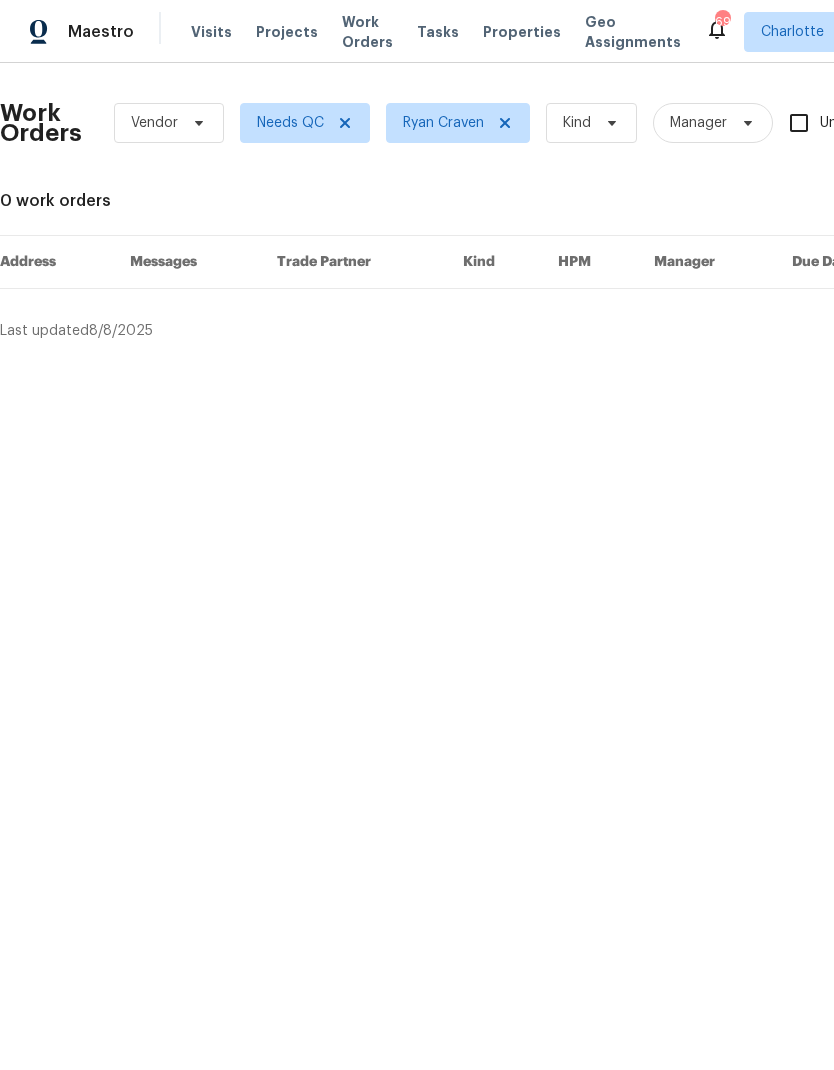 click on "Maestro" at bounding box center (67, 32) 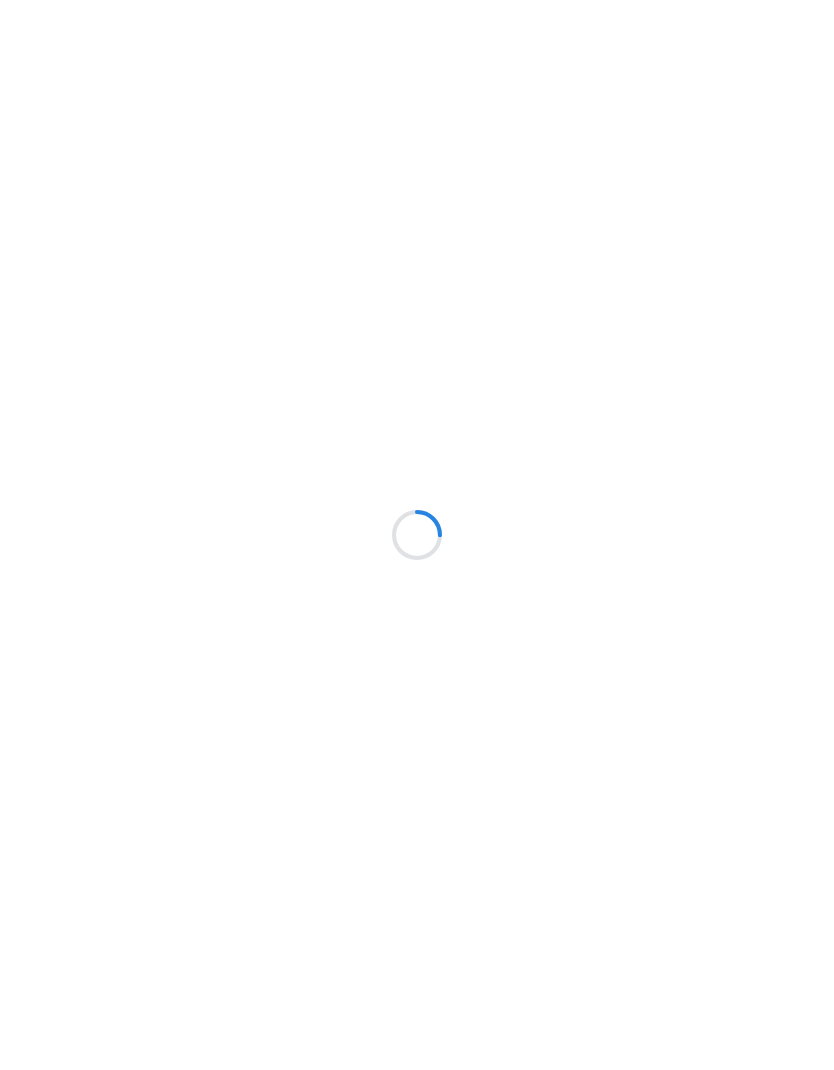 scroll, scrollTop: 0, scrollLeft: 0, axis: both 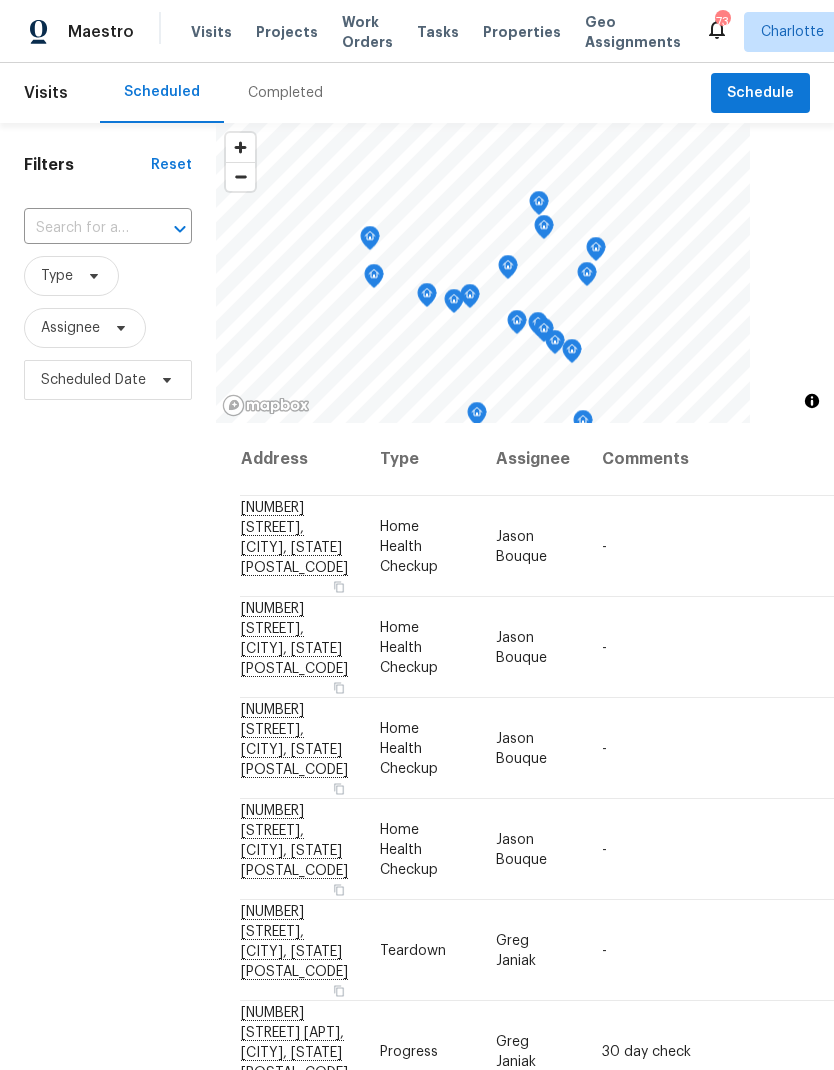 click on "Work Orders" at bounding box center [367, 32] 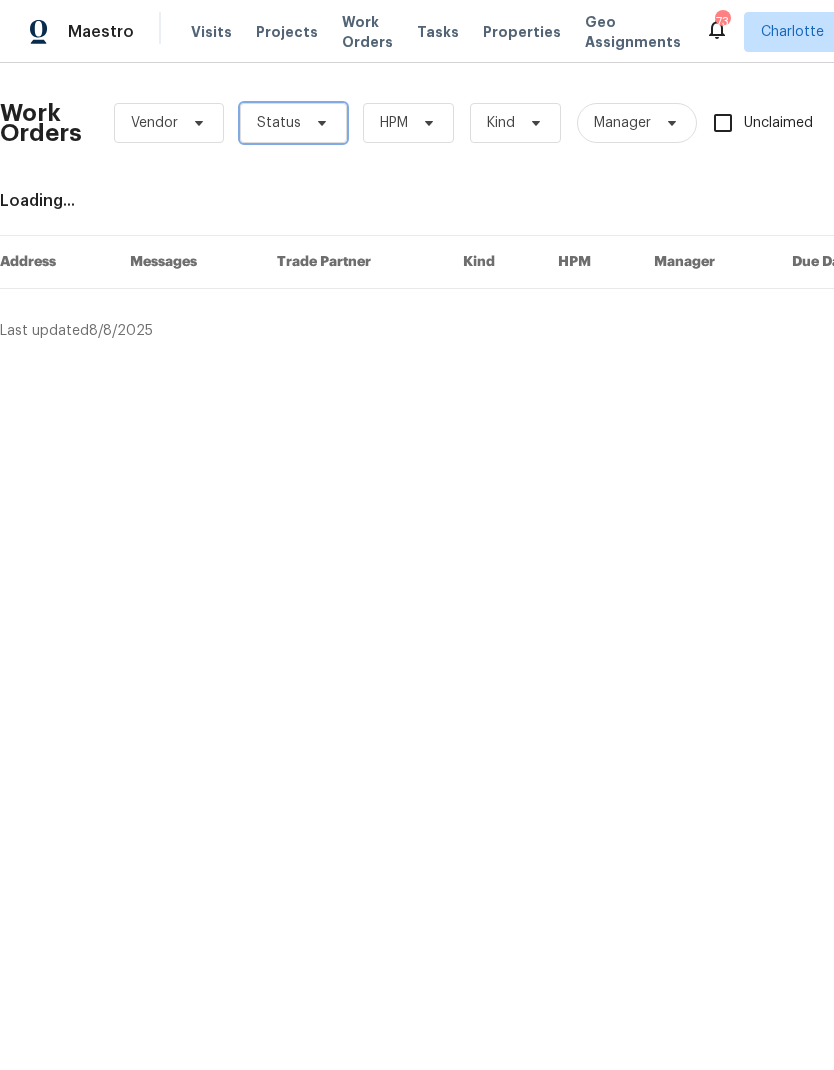 click at bounding box center (319, 123) 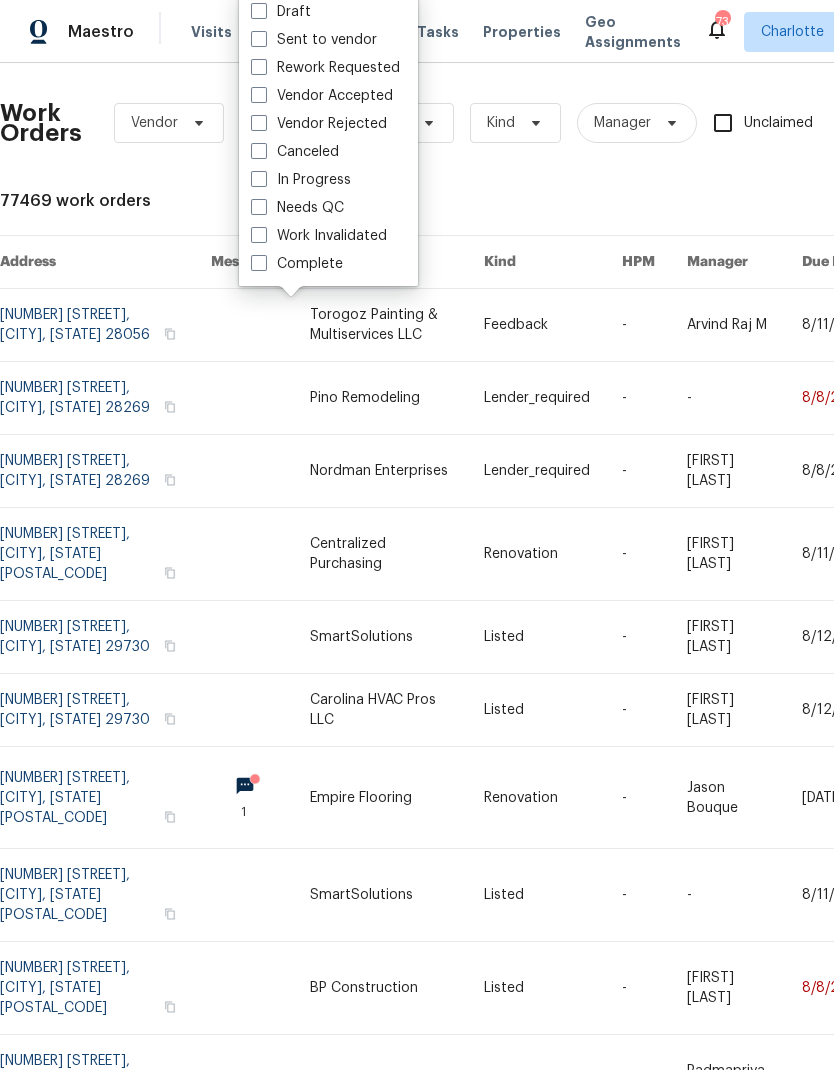 click on "Needs QC" at bounding box center (297, 208) 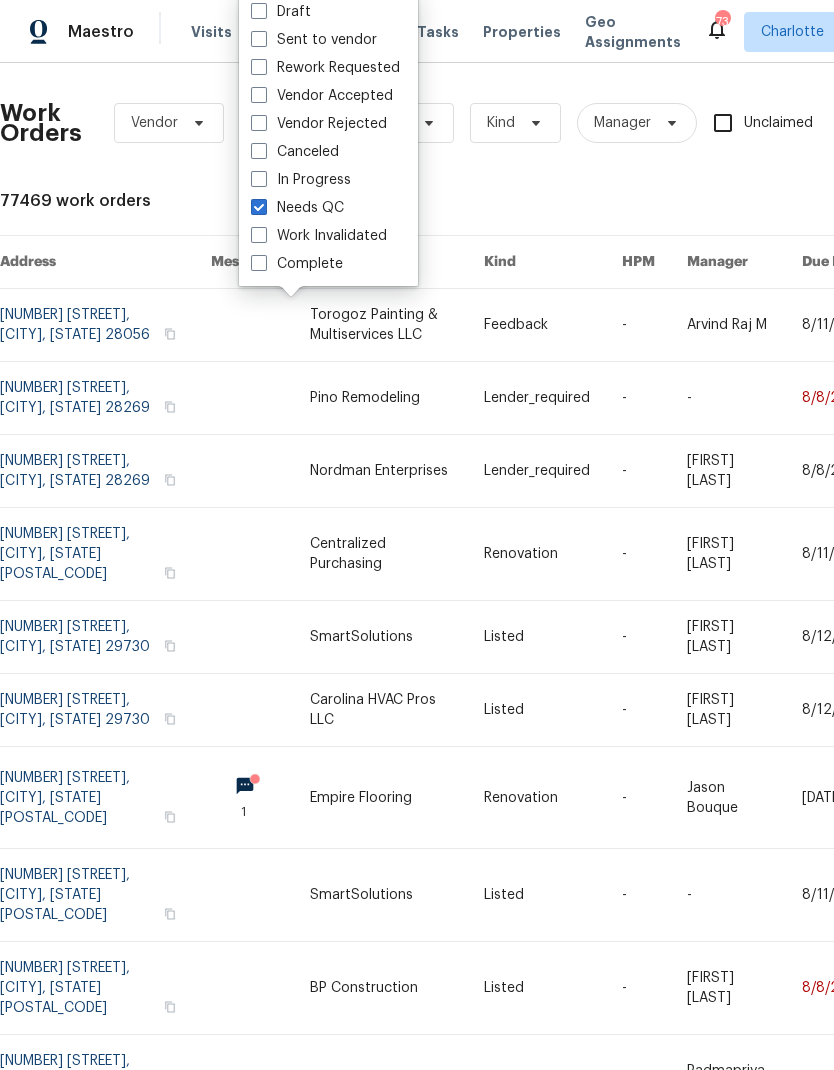 checkbox on "true" 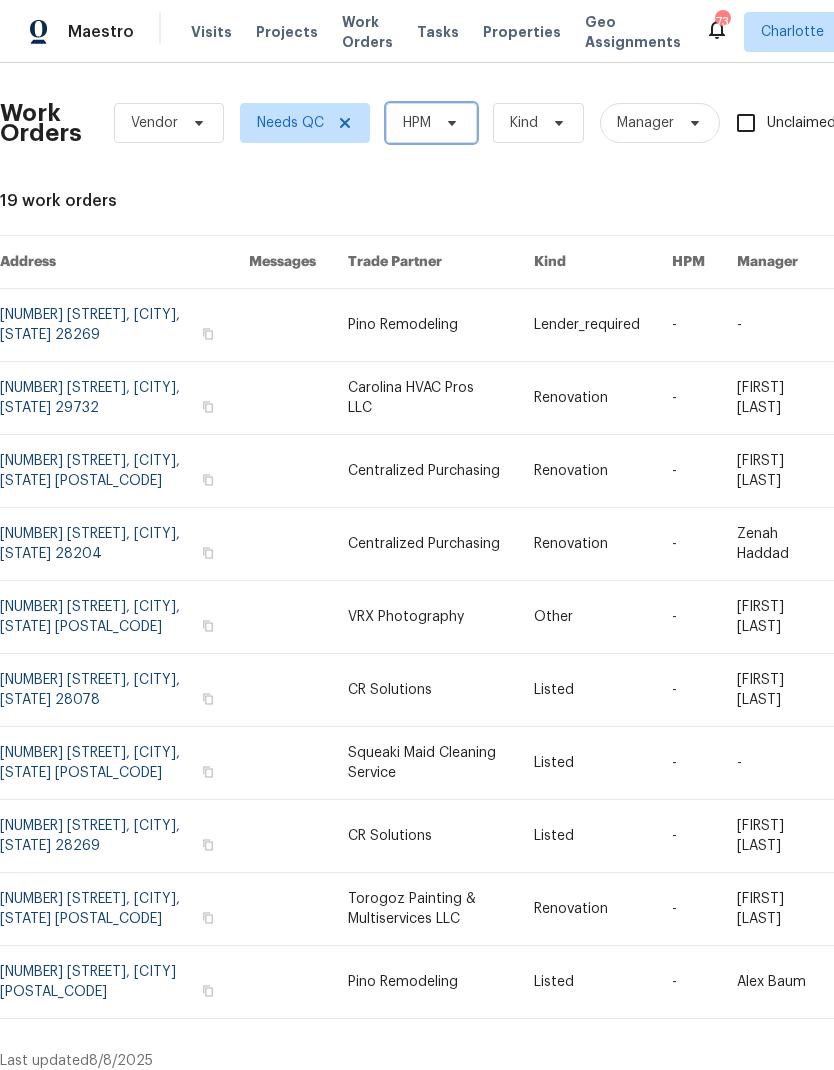 click on "HPM" at bounding box center [431, 123] 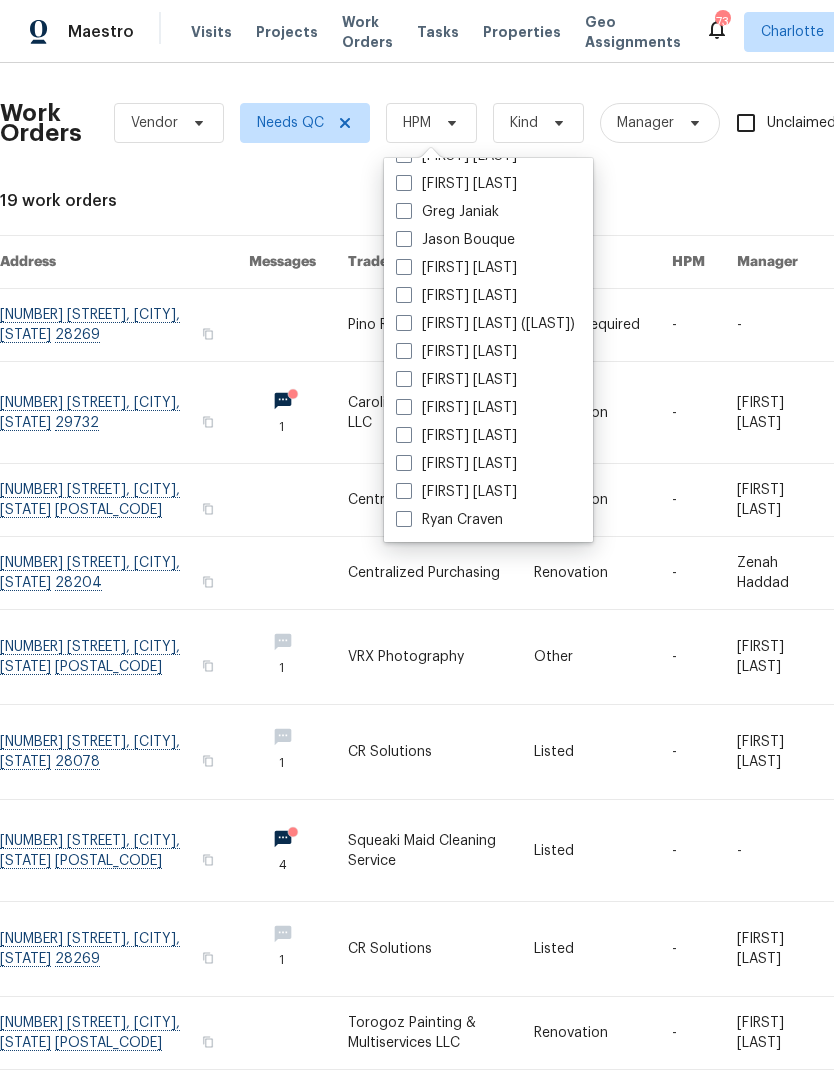 scroll, scrollTop: 248, scrollLeft: 0, axis: vertical 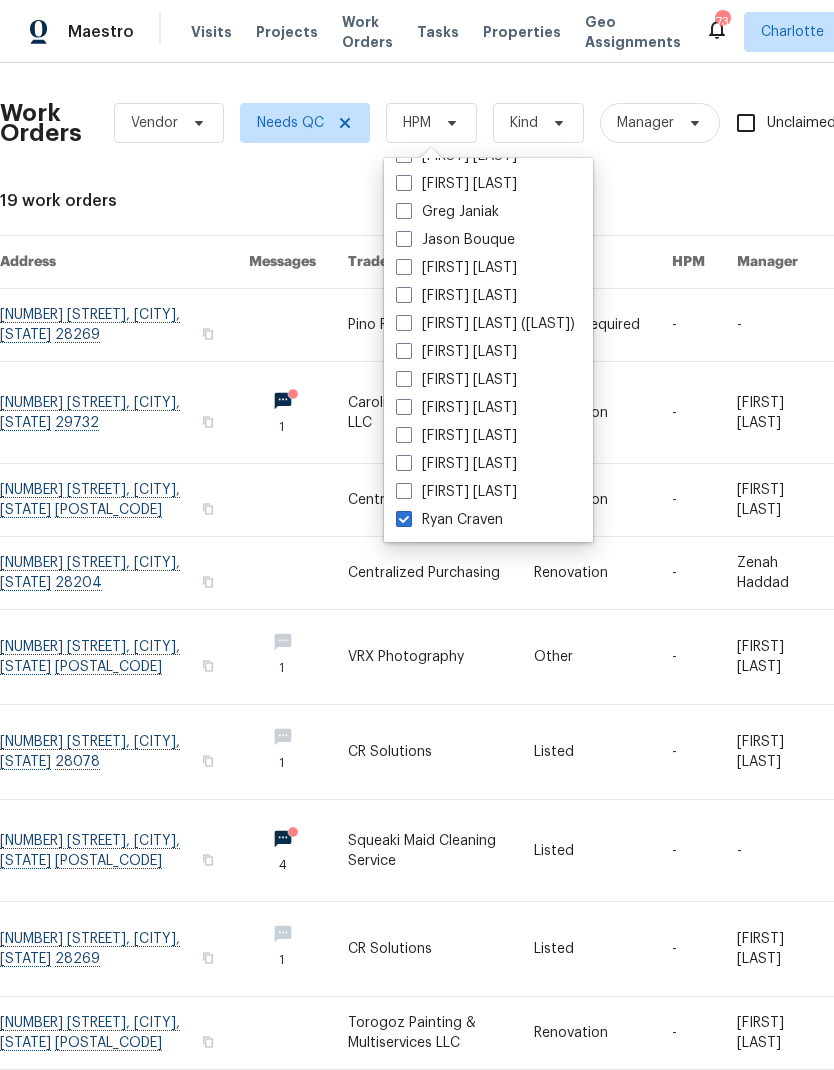checkbox on "true" 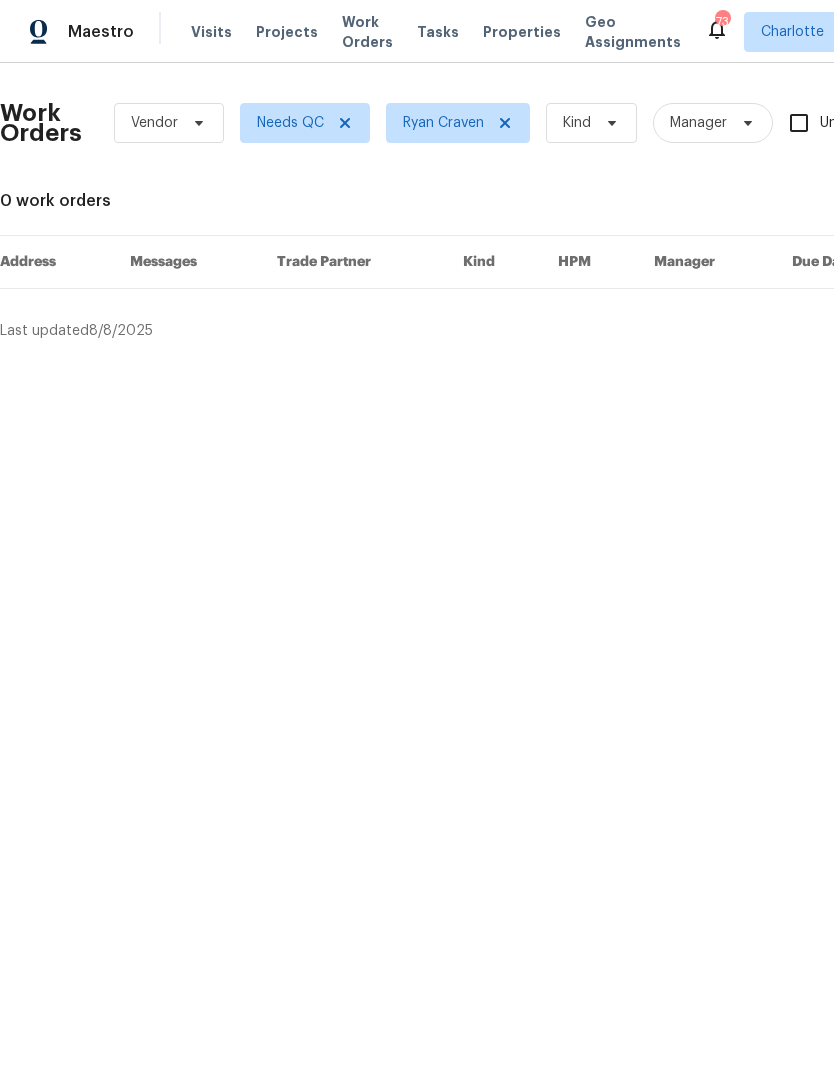 click on "Maestro" at bounding box center [101, 32] 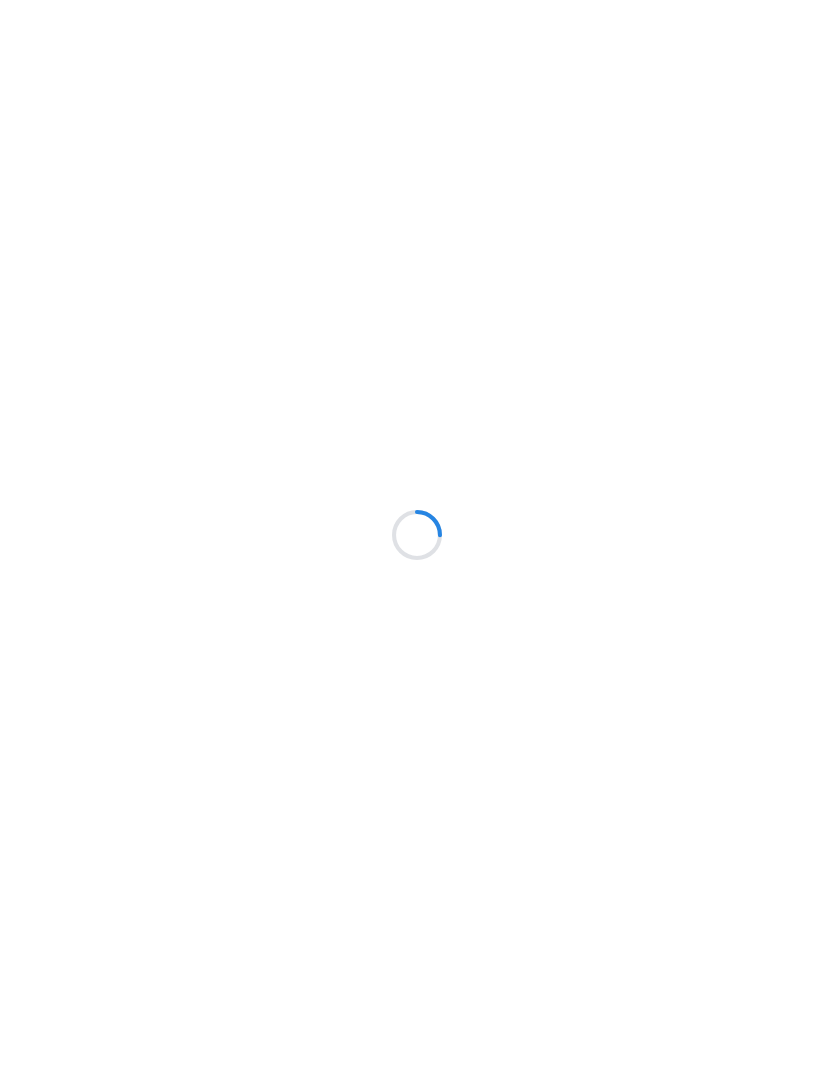 scroll, scrollTop: 0, scrollLeft: 0, axis: both 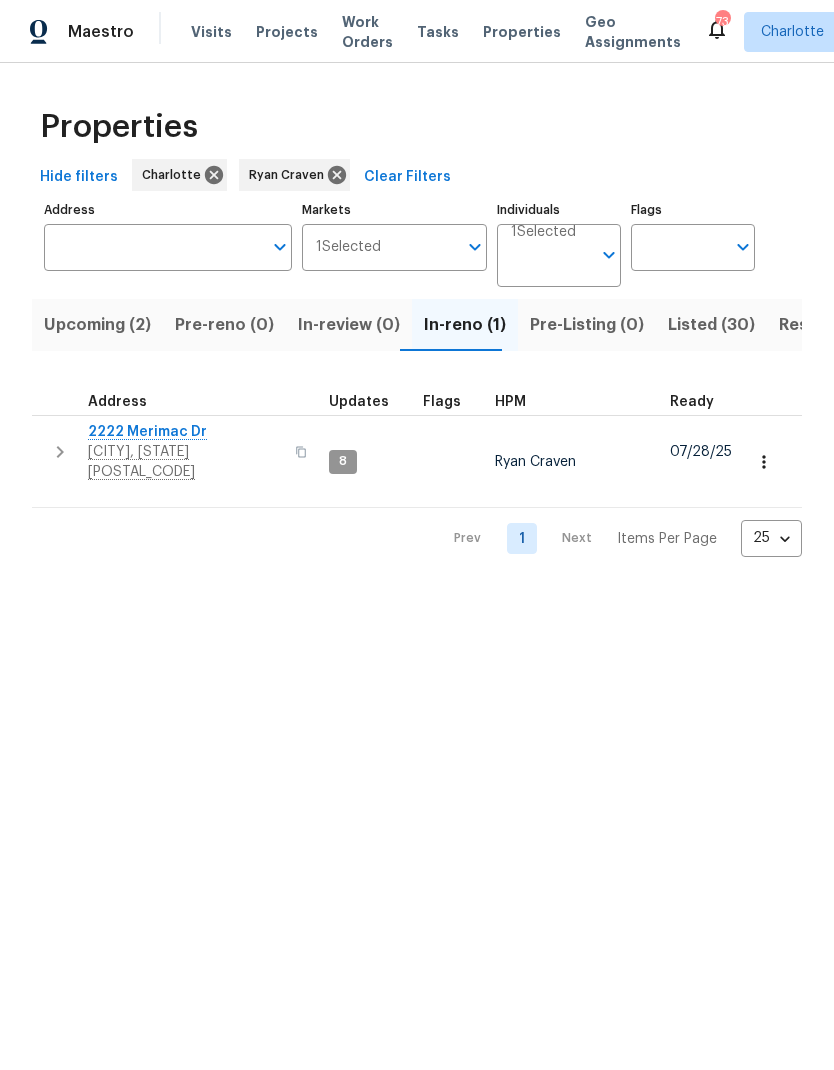 click on "Resale (4)" at bounding box center (819, 325) 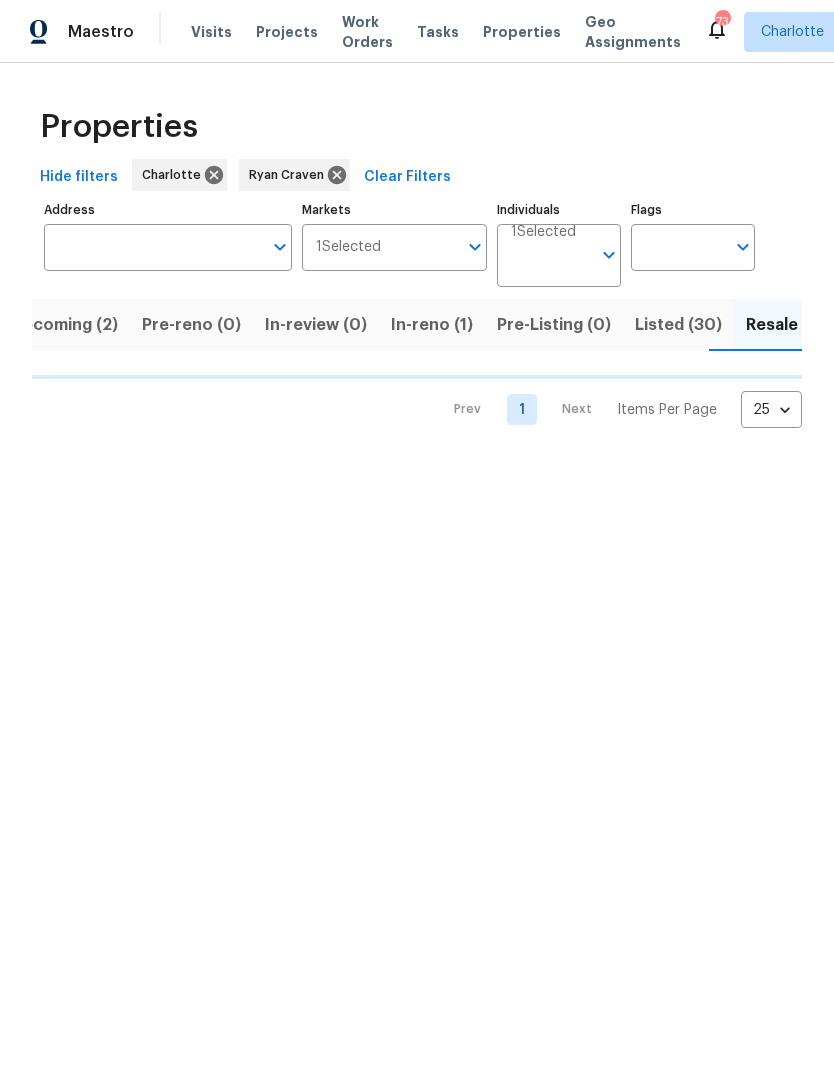 scroll, scrollTop: 0, scrollLeft: 39, axis: horizontal 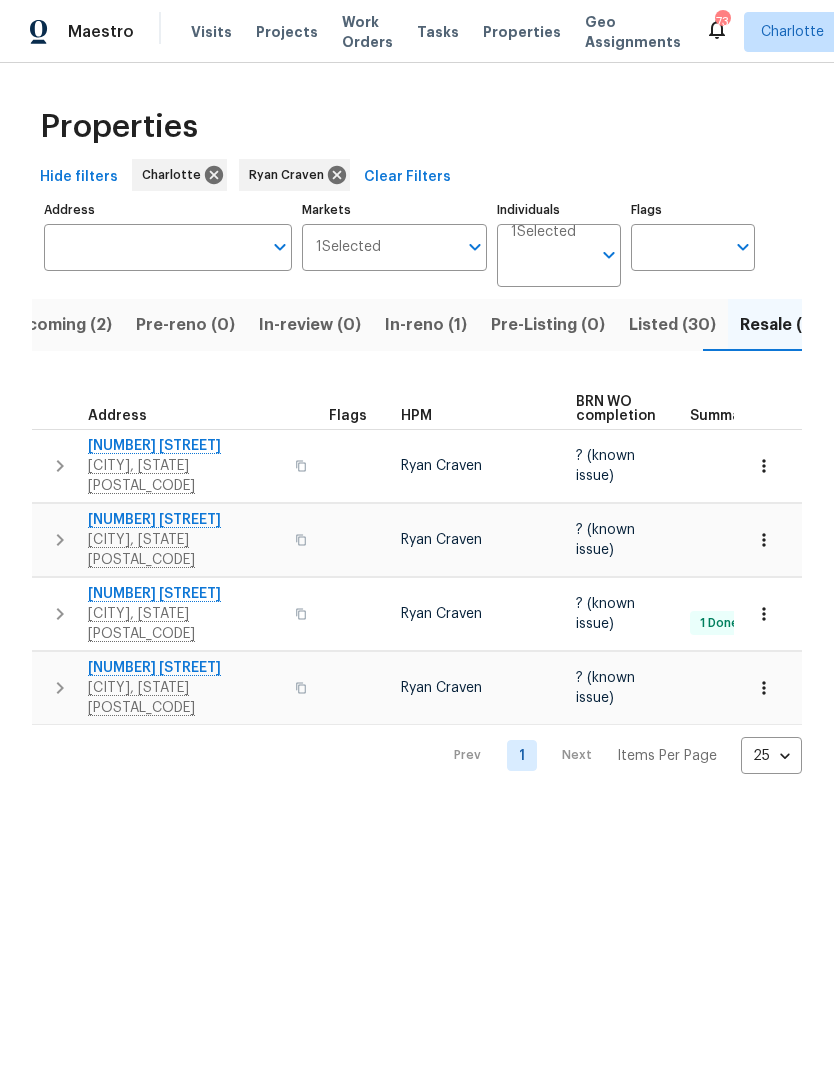 click on "In-reno (1)" at bounding box center (426, 325) 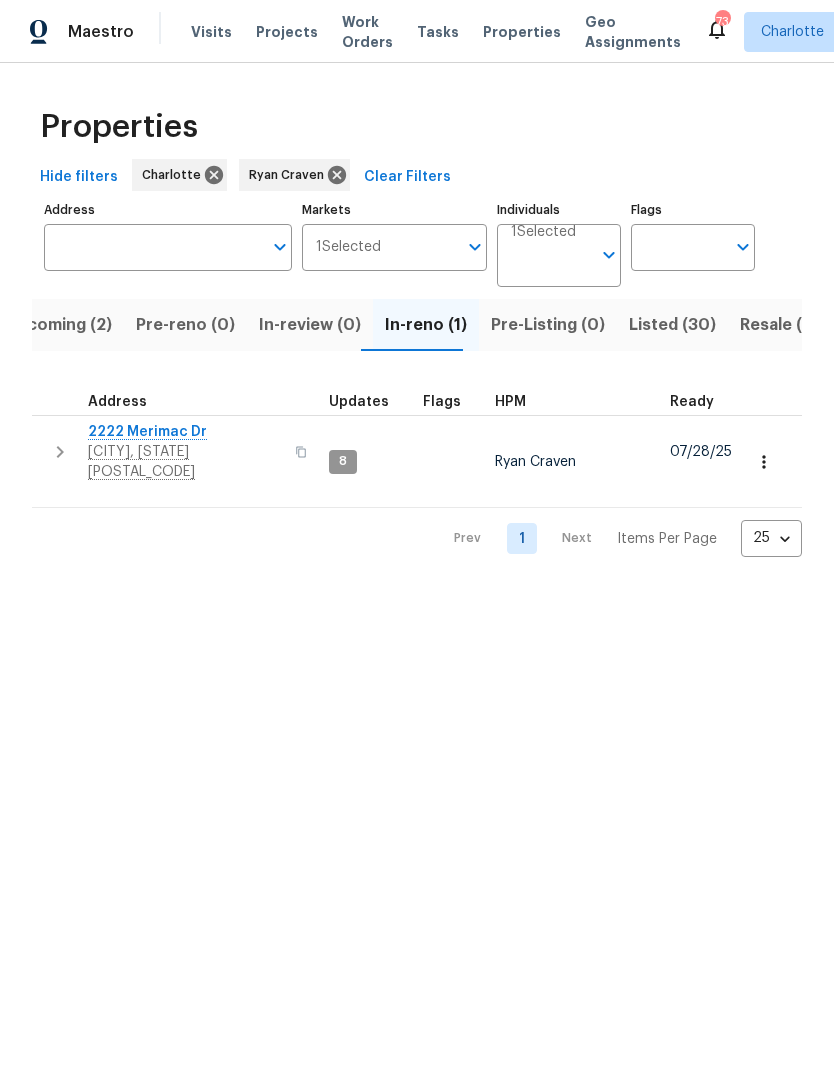 click on "Upcoming (2)" at bounding box center (58, 325) 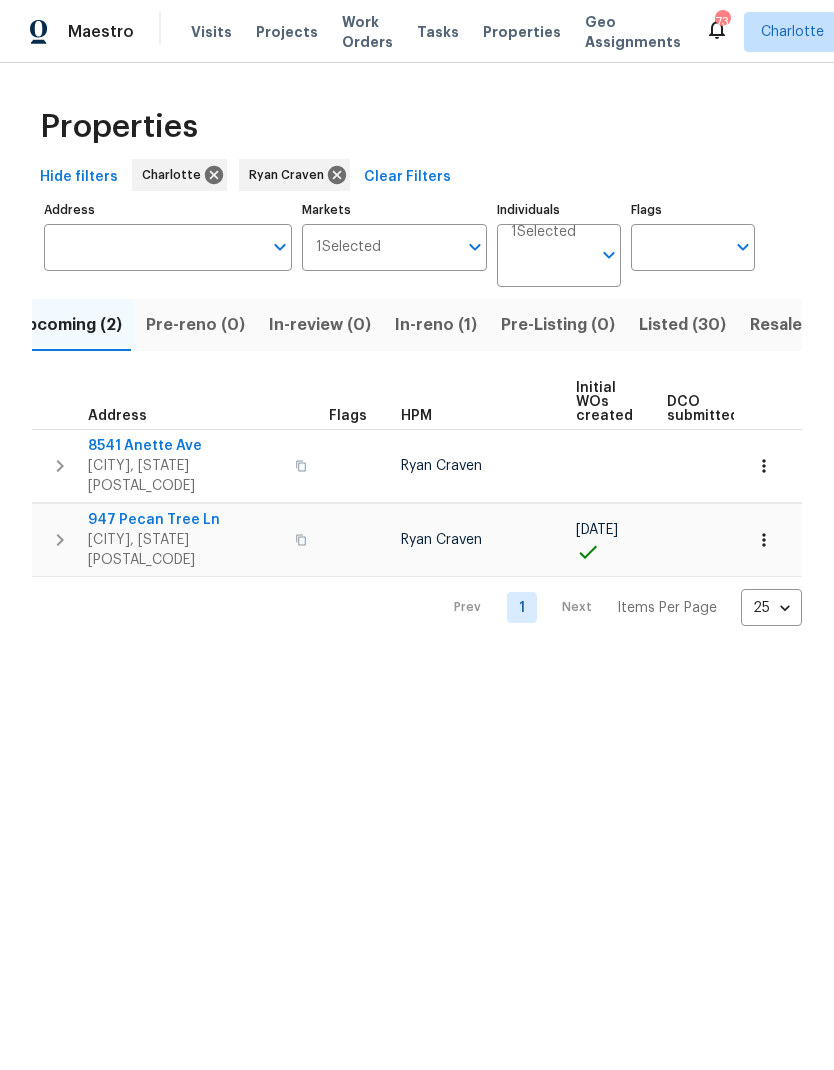 scroll, scrollTop: 0, scrollLeft: 0, axis: both 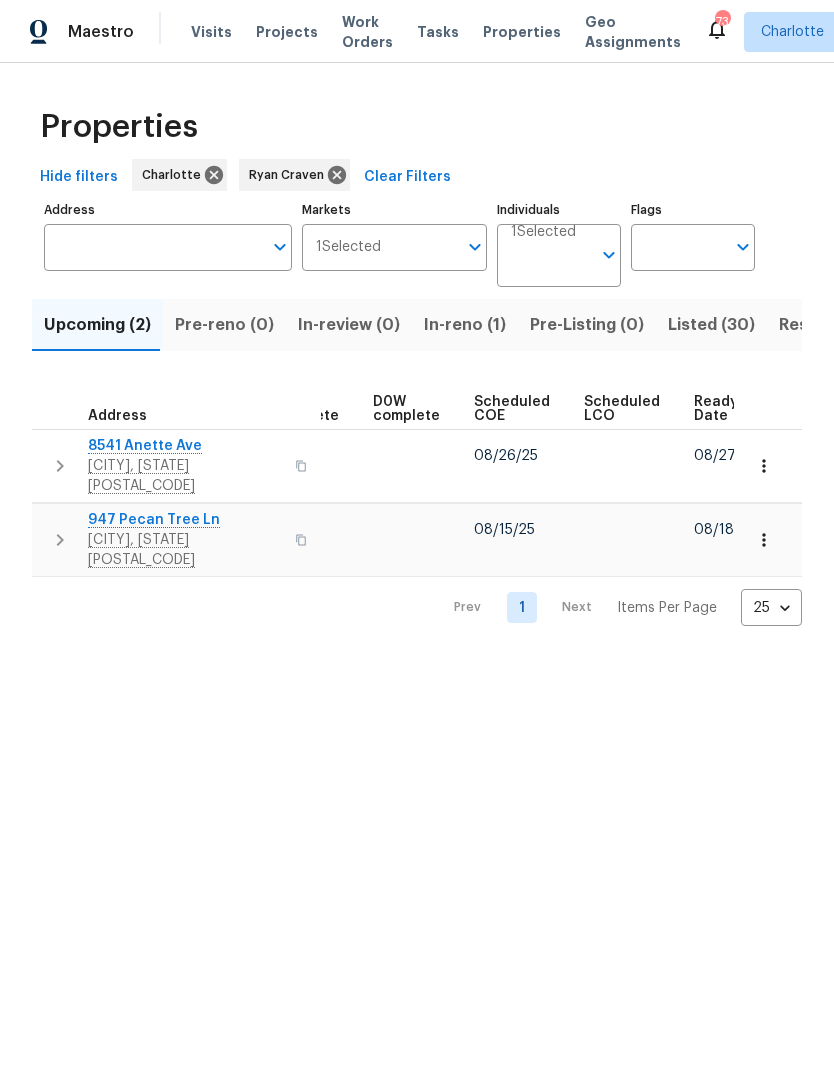 click on "Ready Date" at bounding box center [716, 409] 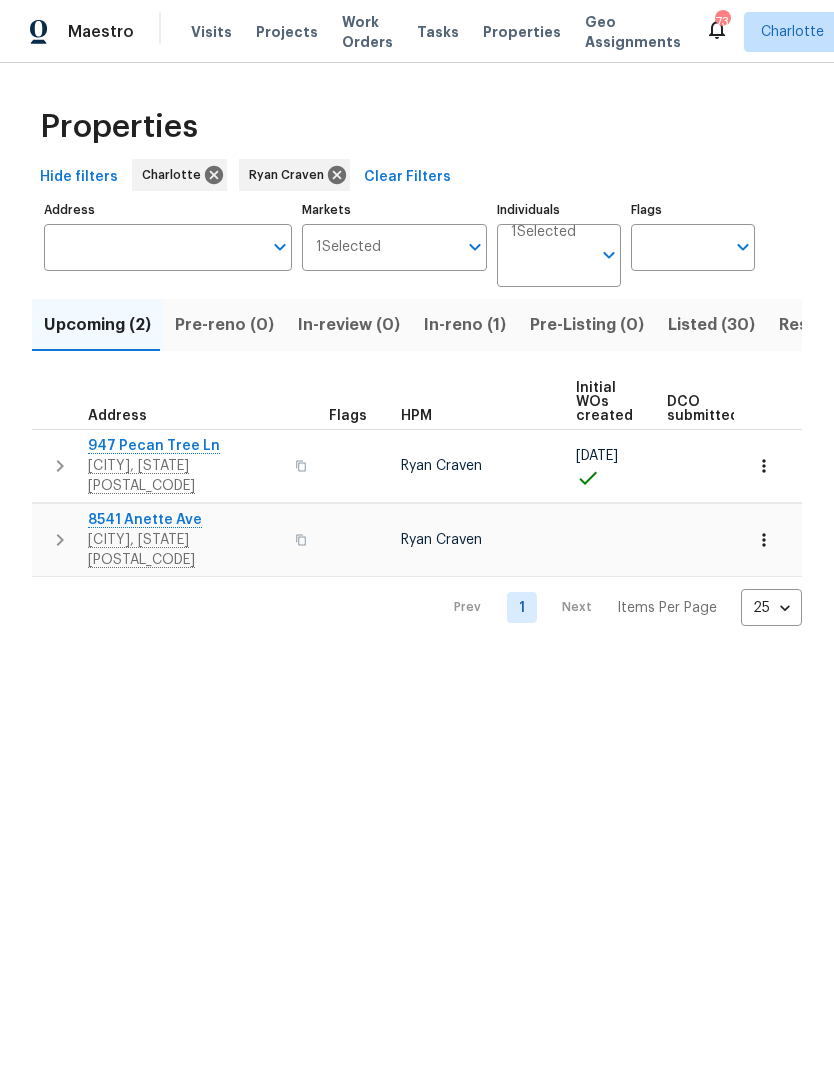 scroll, scrollTop: 0, scrollLeft: 0, axis: both 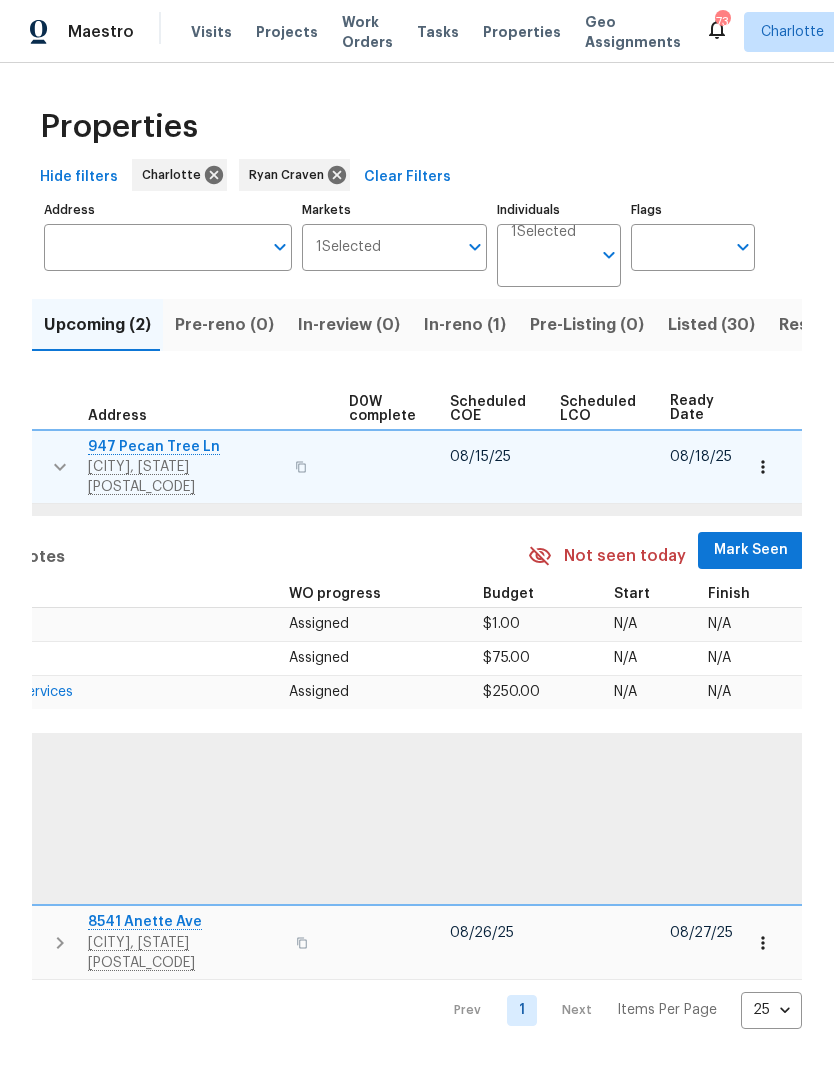 click on "Mark Seen" at bounding box center (751, 550) 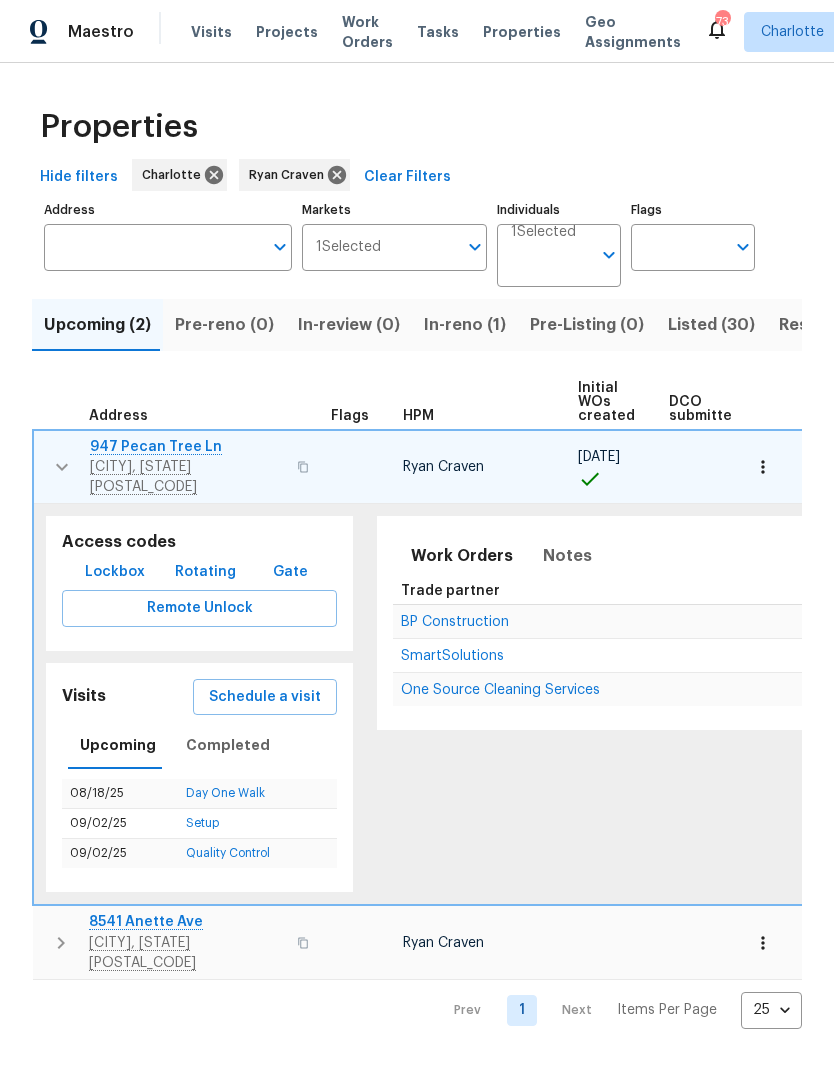 scroll, scrollTop: 0, scrollLeft: 0, axis: both 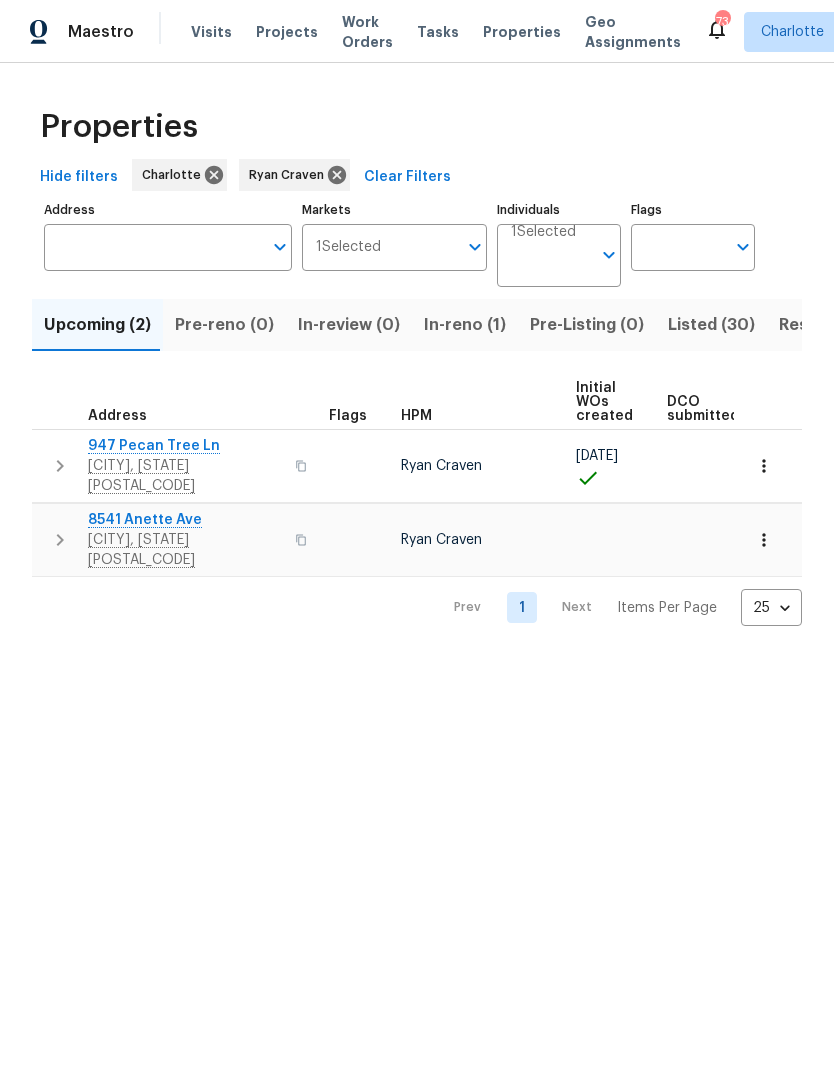 click at bounding box center (60, 540) 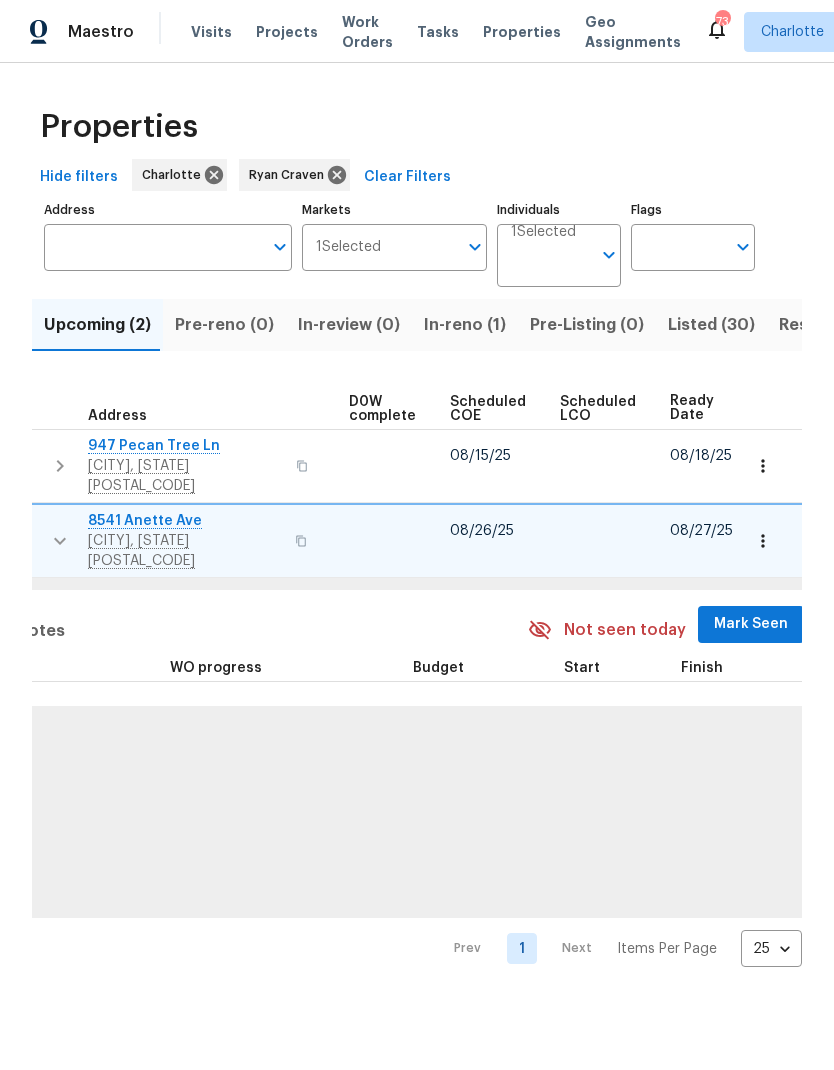 click on "Mark Seen" at bounding box center [751, 624] 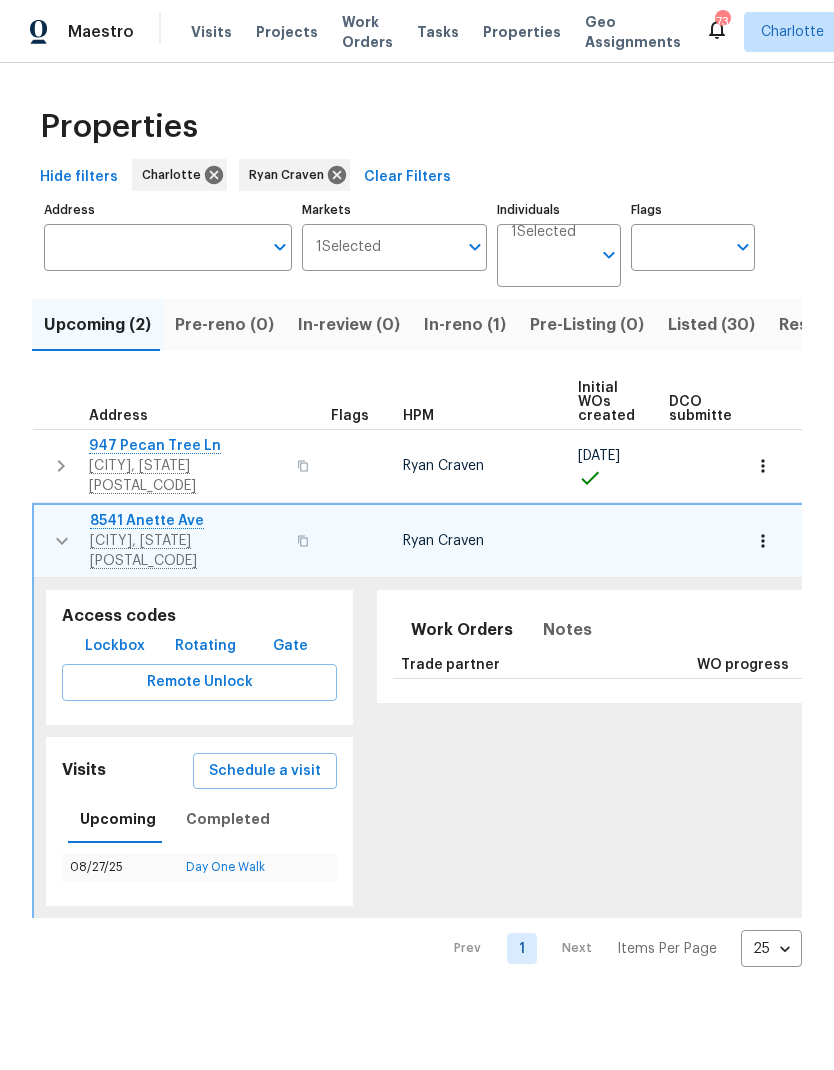 scroll, scrollTop: 0, scrollLeft: 0, axis: both 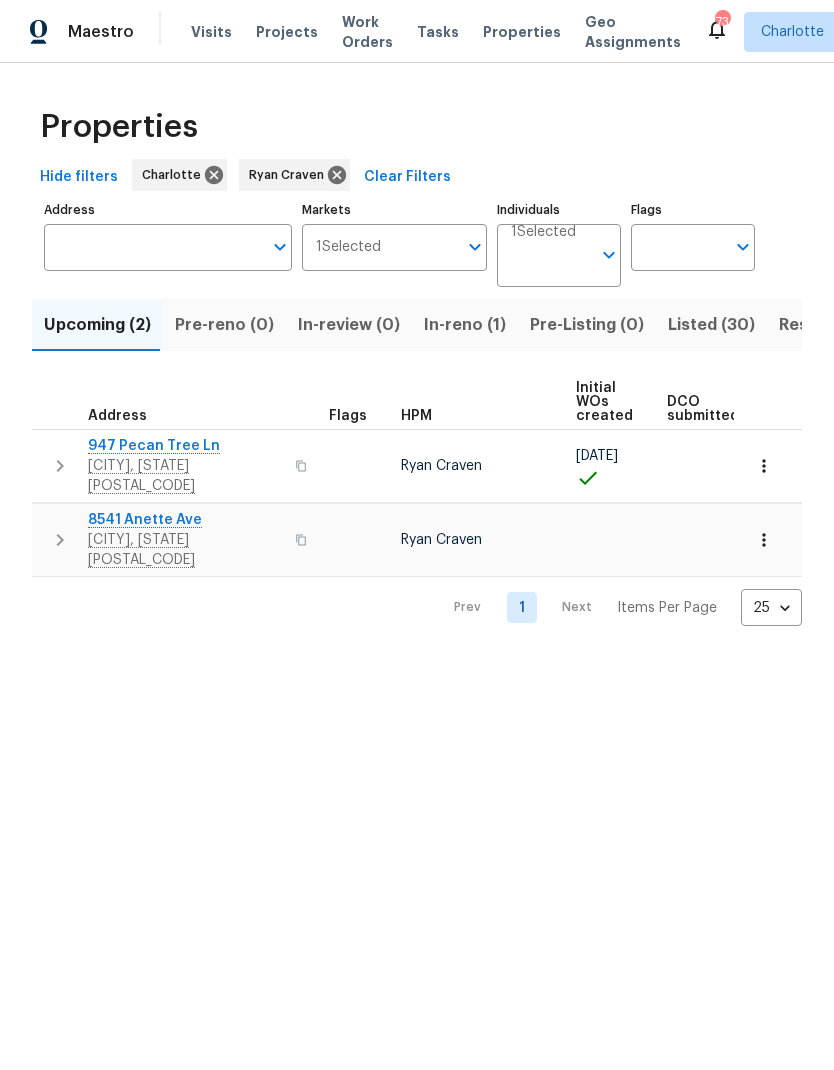 click on "In-reno (1)" at bounding box center (465, 325) 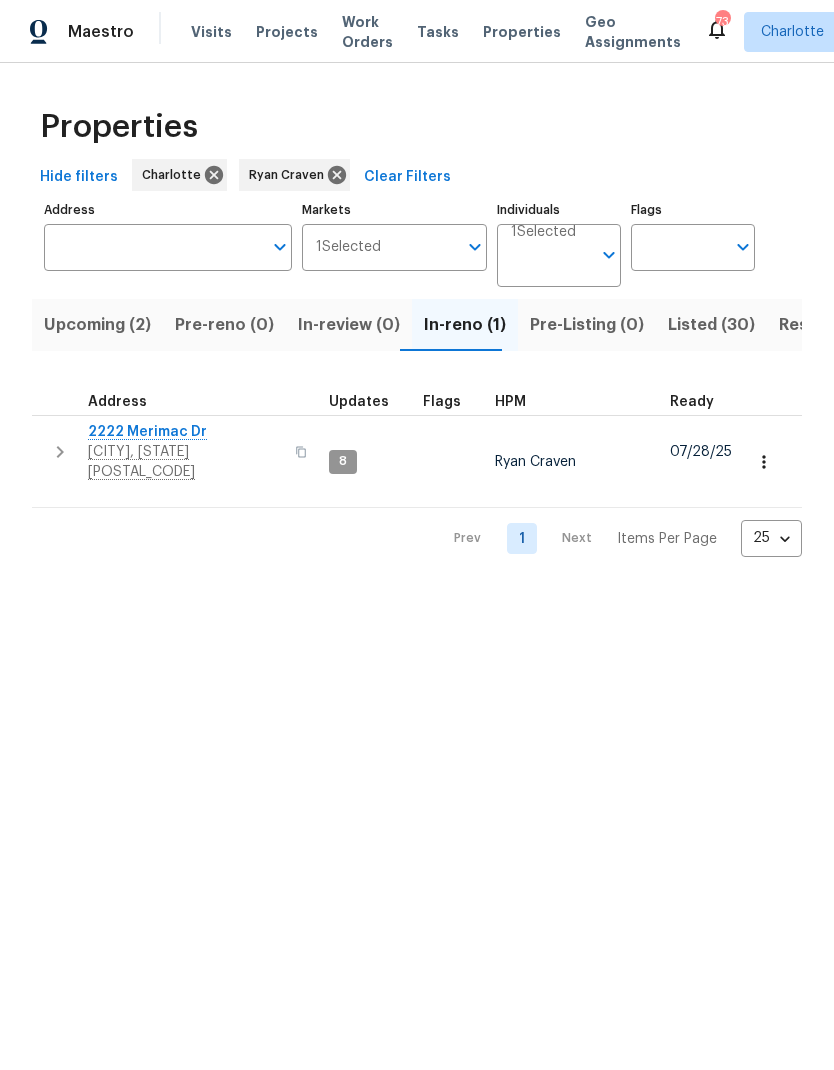 click 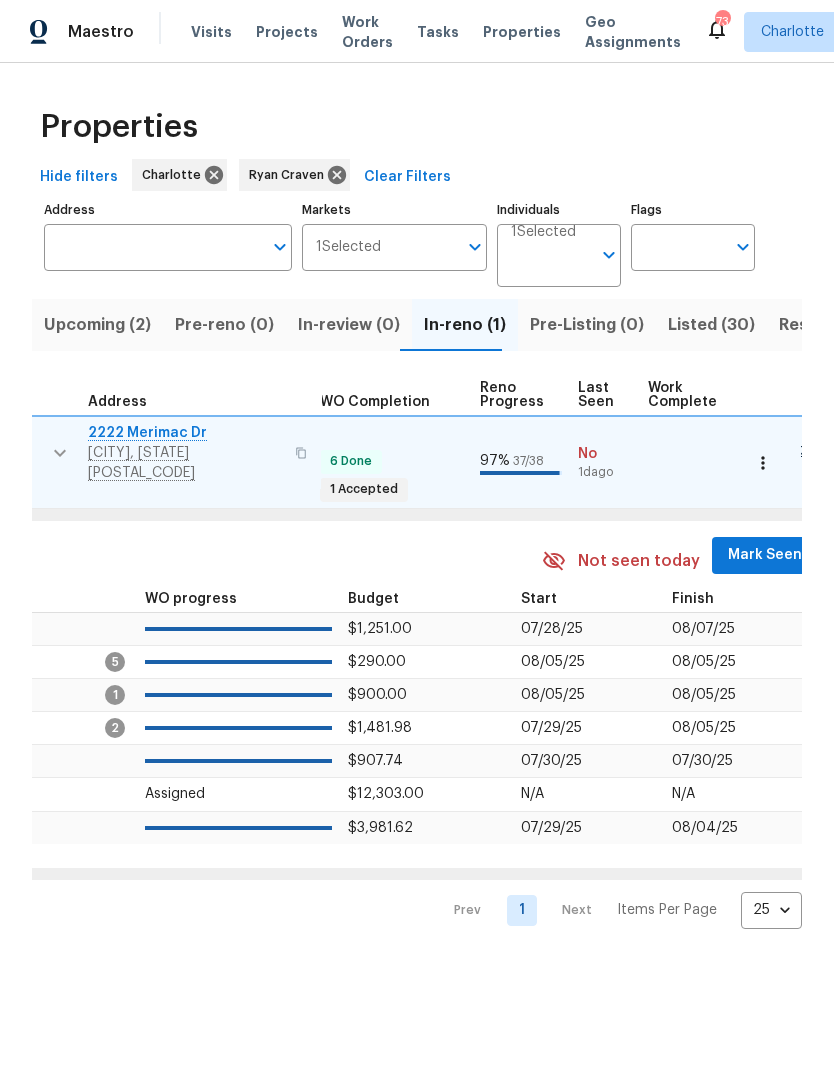 scroll, scrollTop: 0, scrollLeft: 750, axis: horizontal 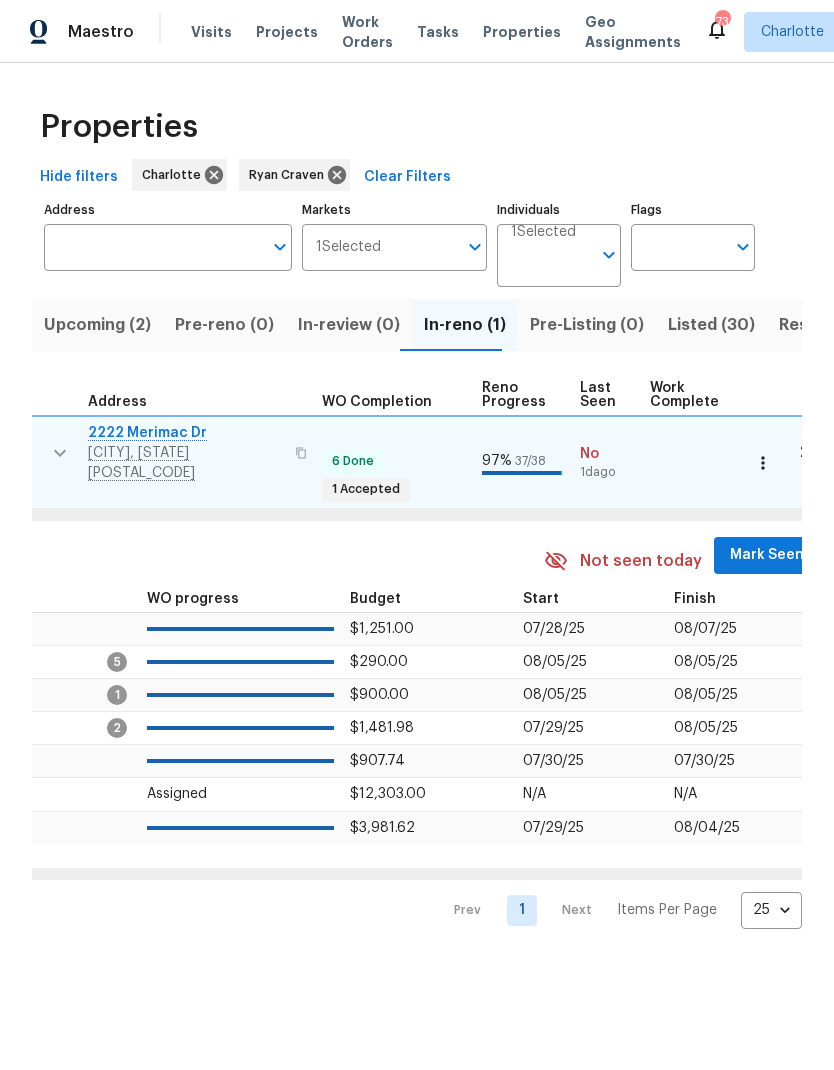 click on "Mark Seen" at bounding box center (767, 555) 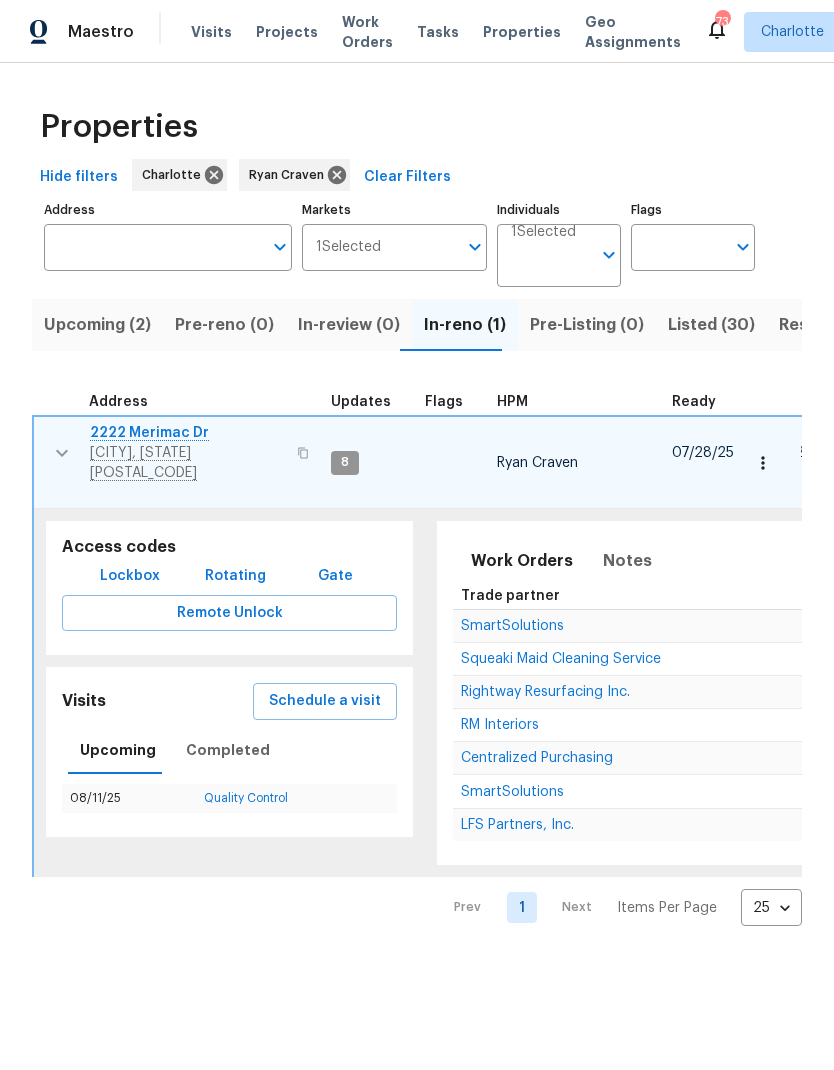 scroll, scrollTop: 0, scrollLeft: 0, axis: both 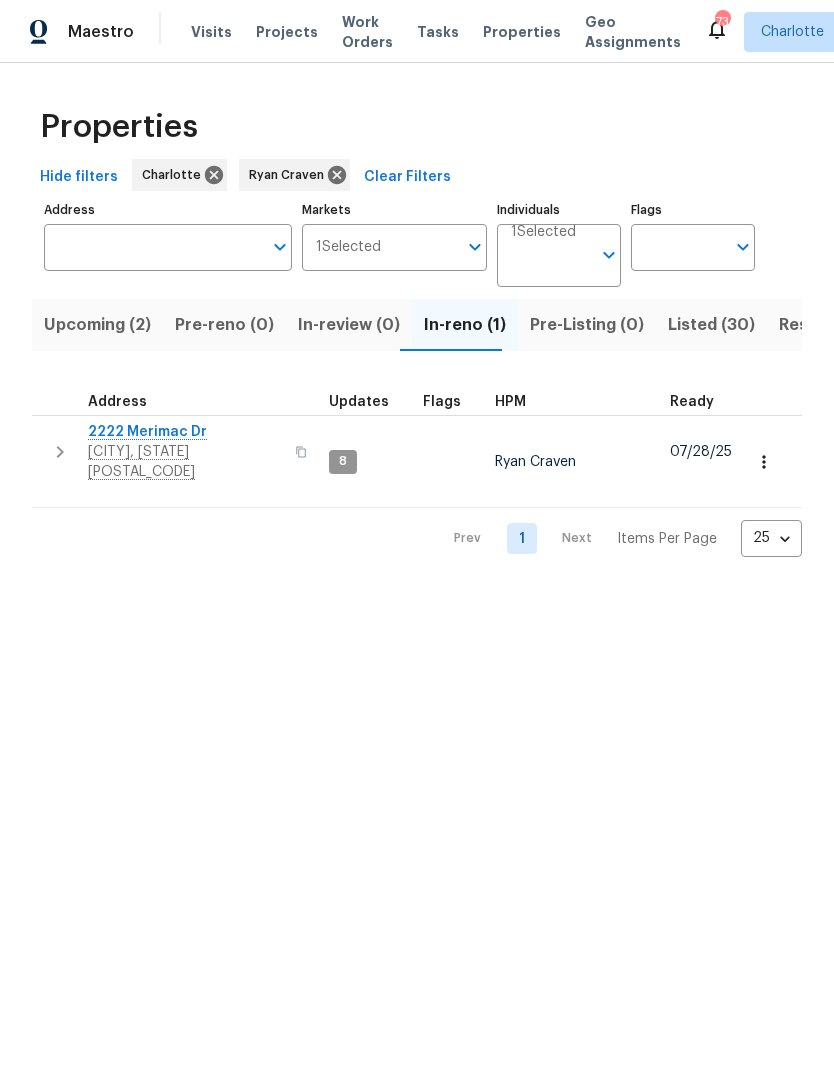 click on "Listed (30)" at bounding box center [711, 325] 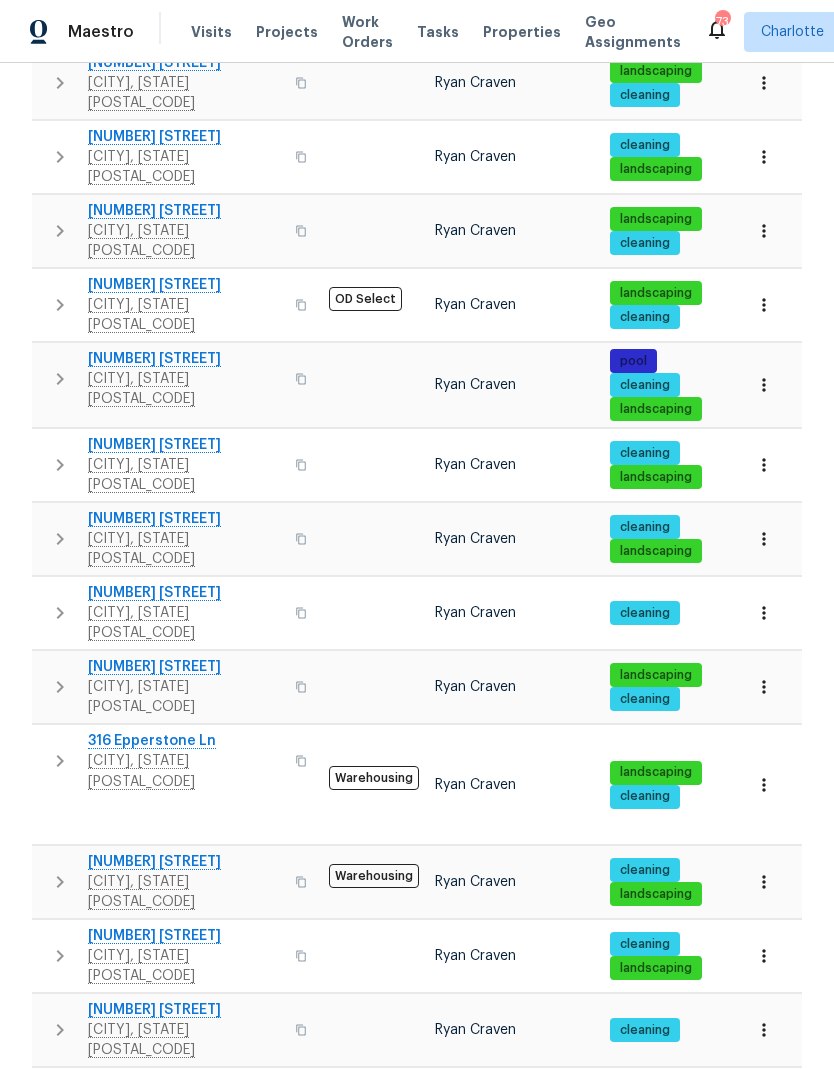 scroll, scrollTop: 625, scrollLeft: 0, axis: vertical 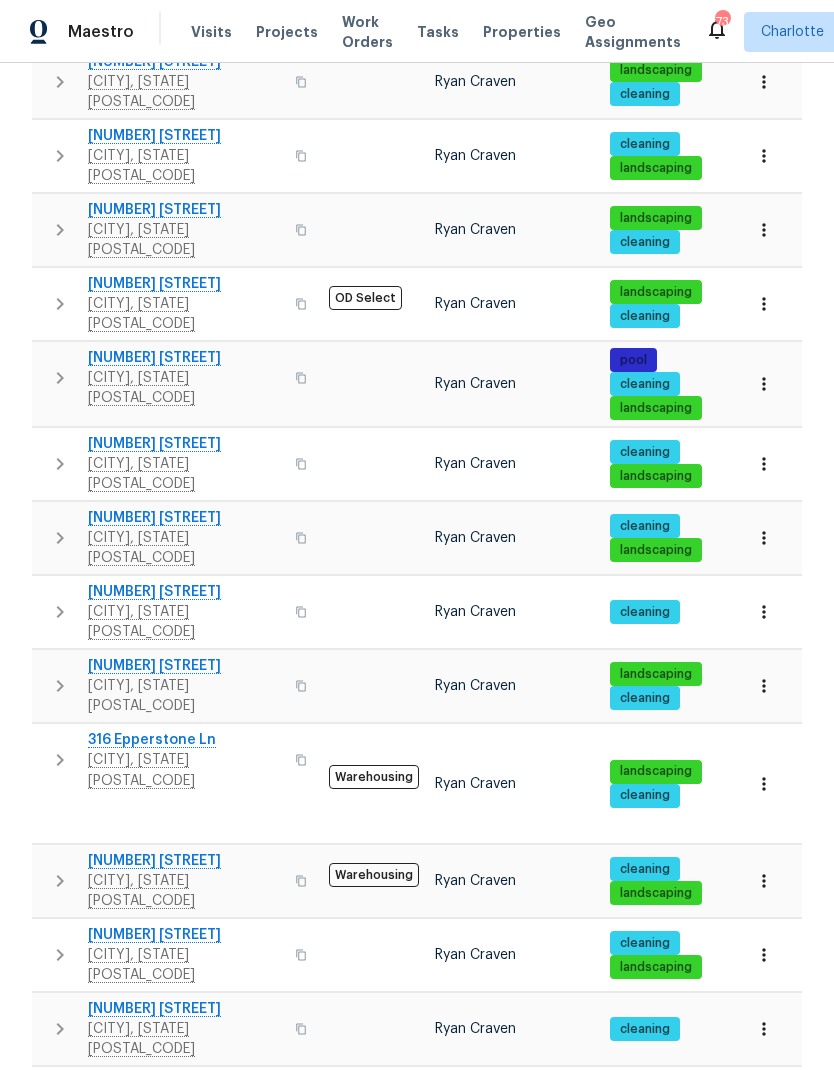 click at bounding box center (60, 538) 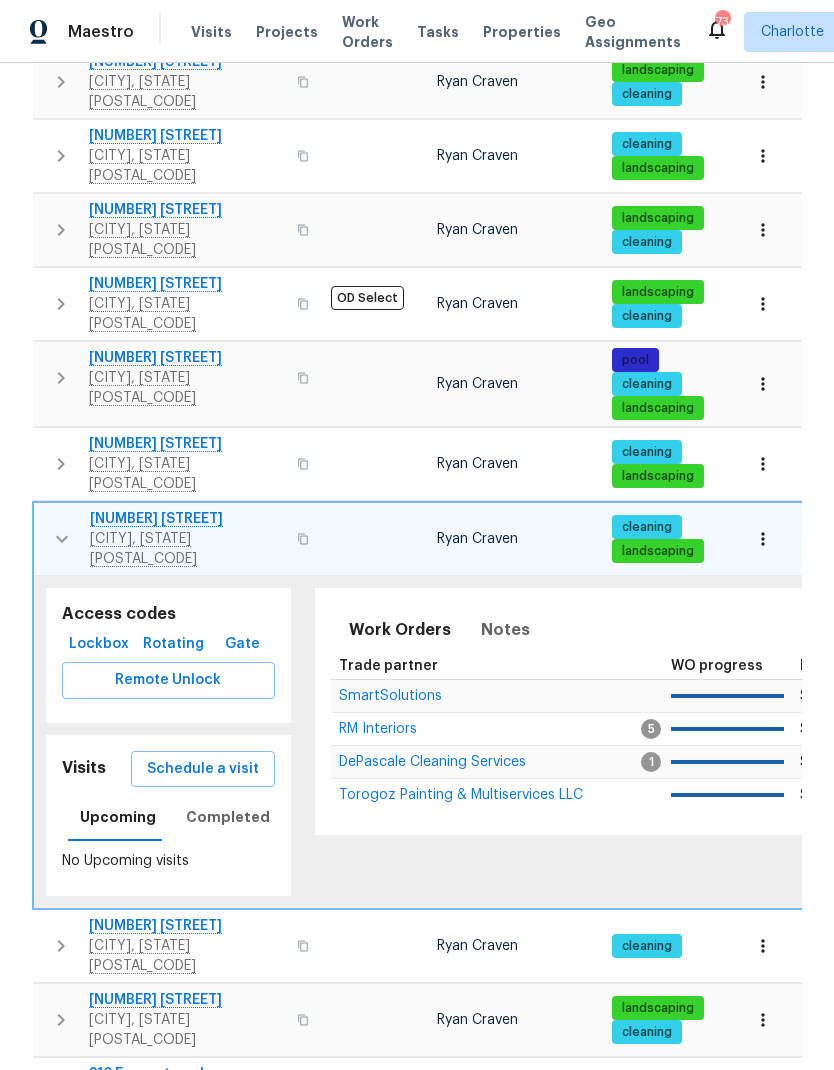 scroll, scrollTop: 0, scrollLeft: 1, axis: horizontal 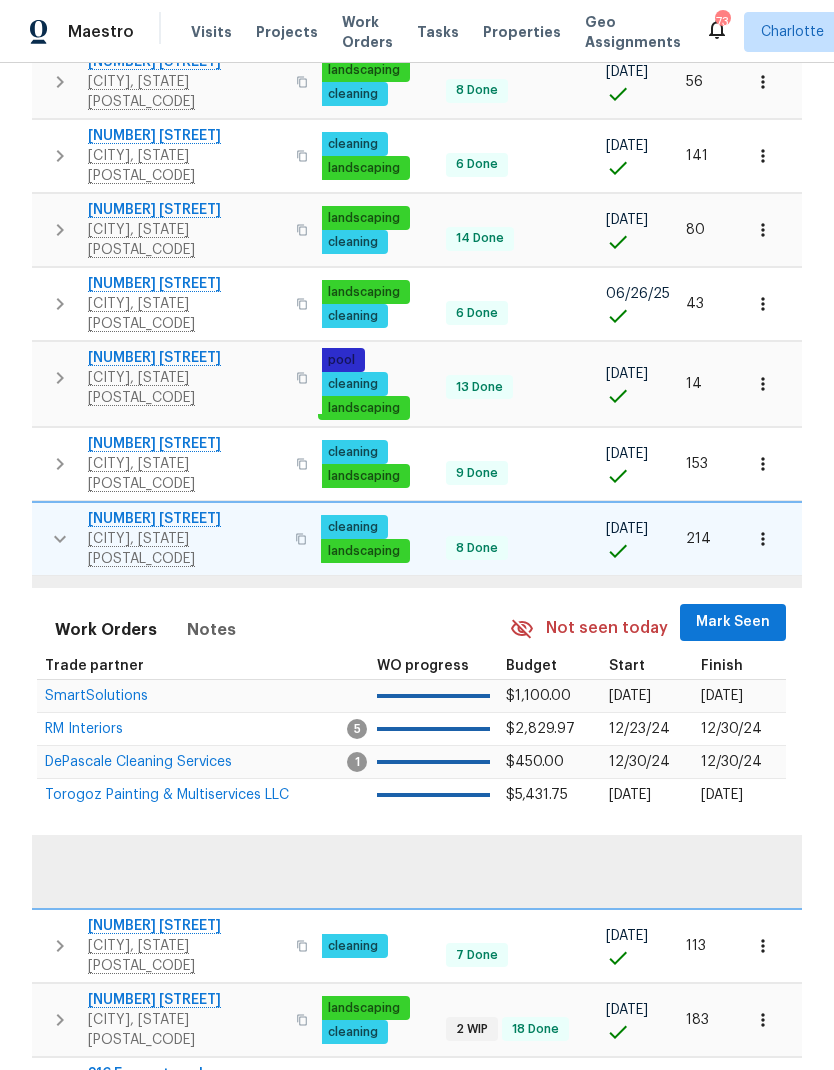 click on "Mark Seen" at bounding box center (733, 622) 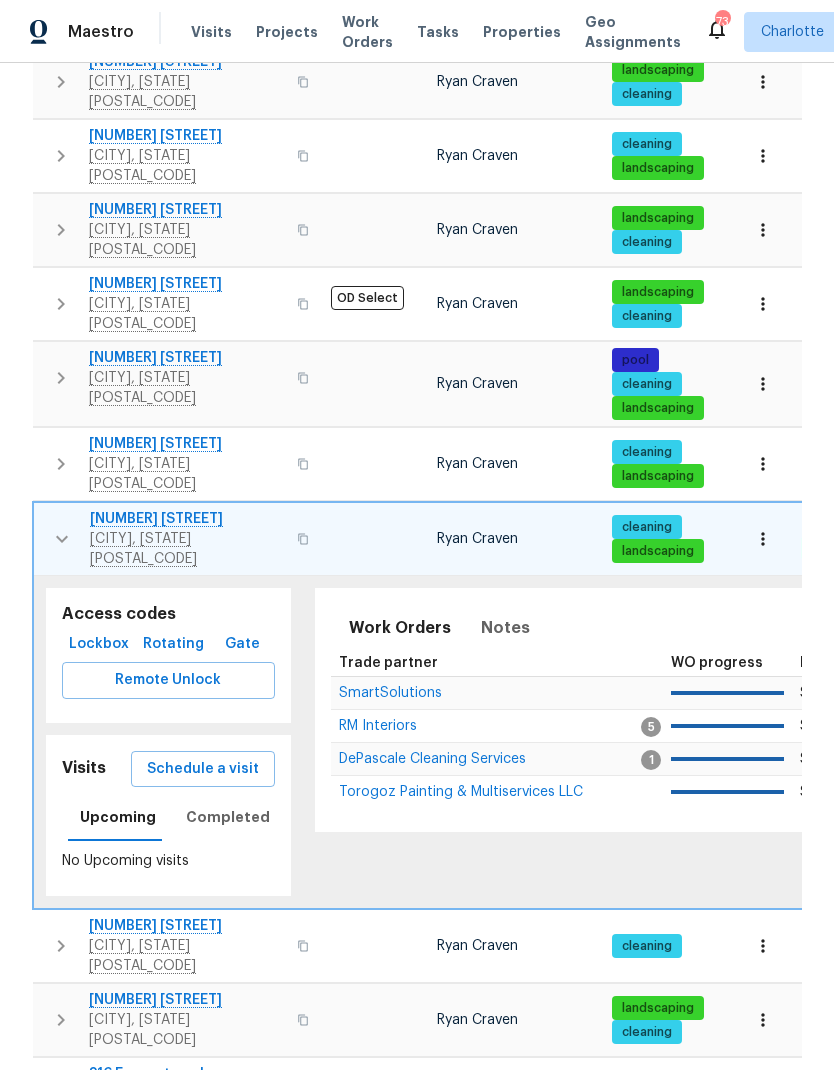 scroll, scrollTop: 0, scrollLeft: -1, axis: horizontal 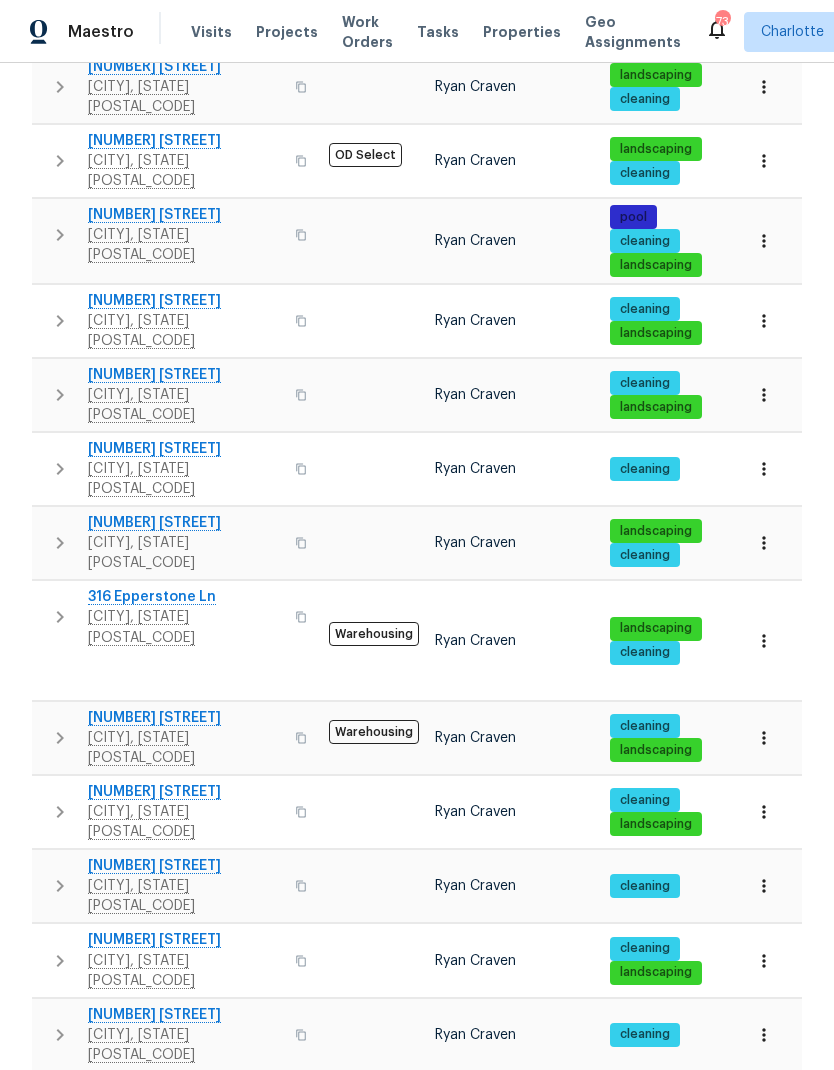 click 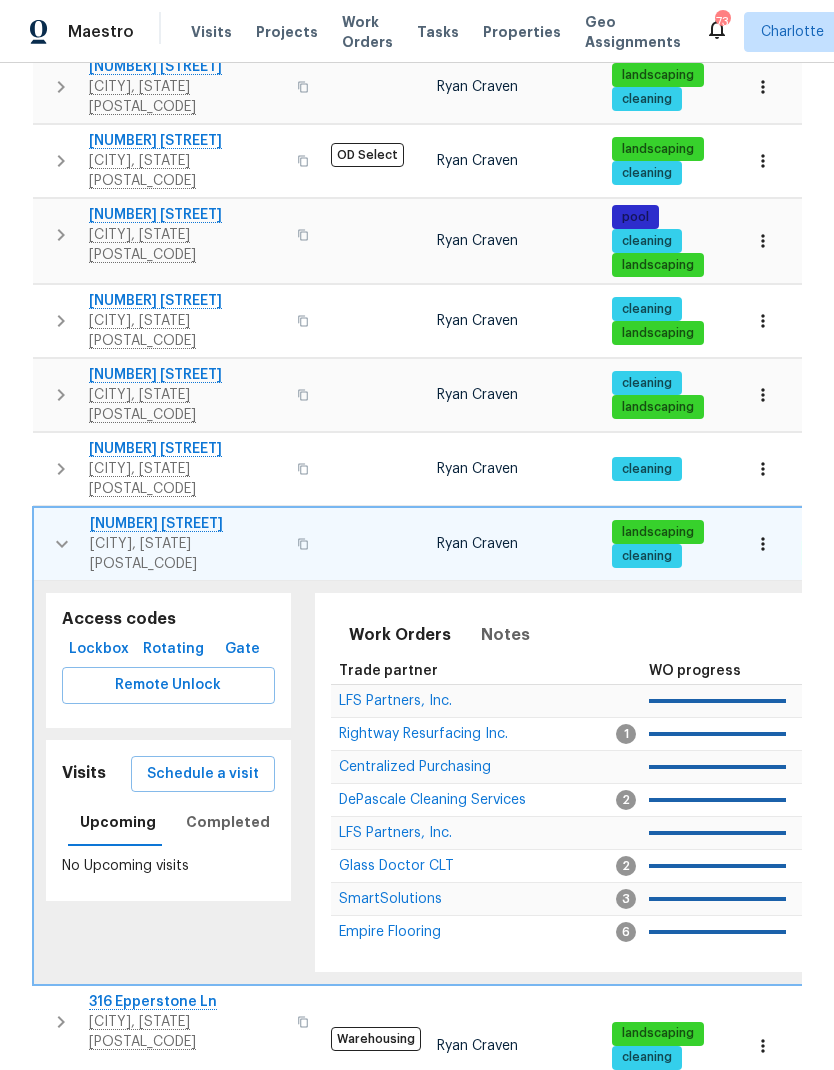 scroll, scrollTop: 0, scrollLeft: 1, axis: horizontal 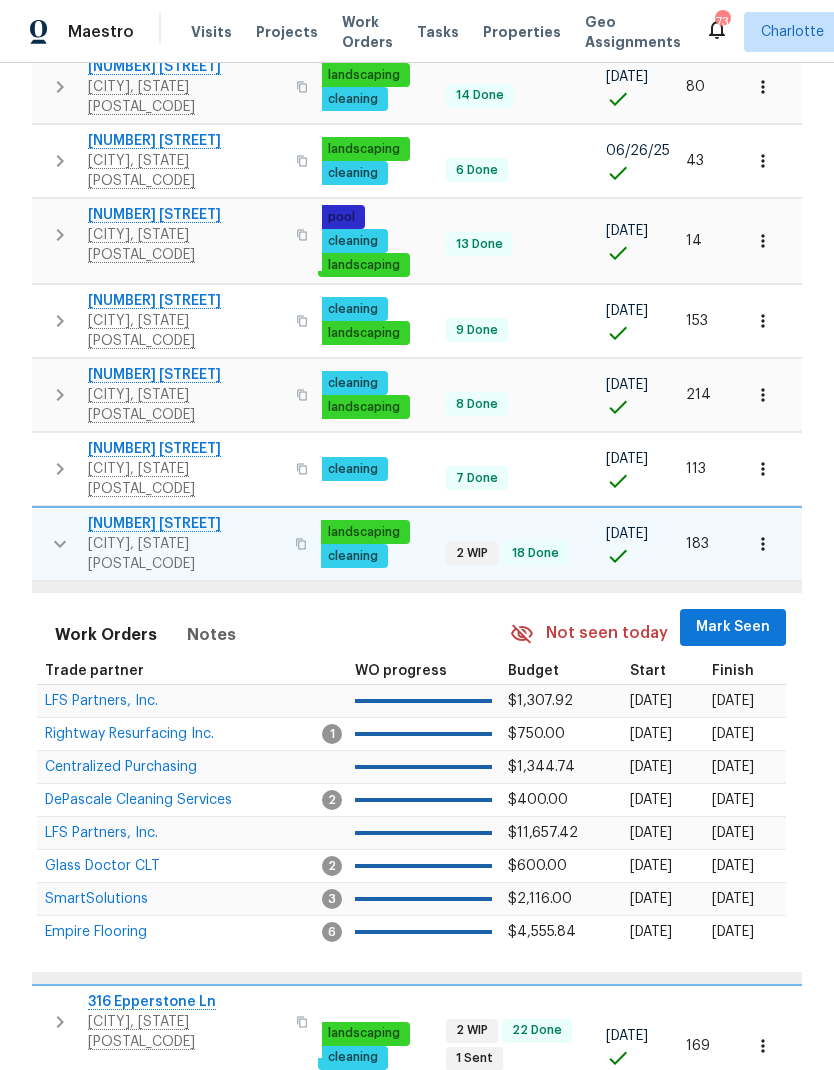 click on "Mark Seen" at bounding box center (733, 627) 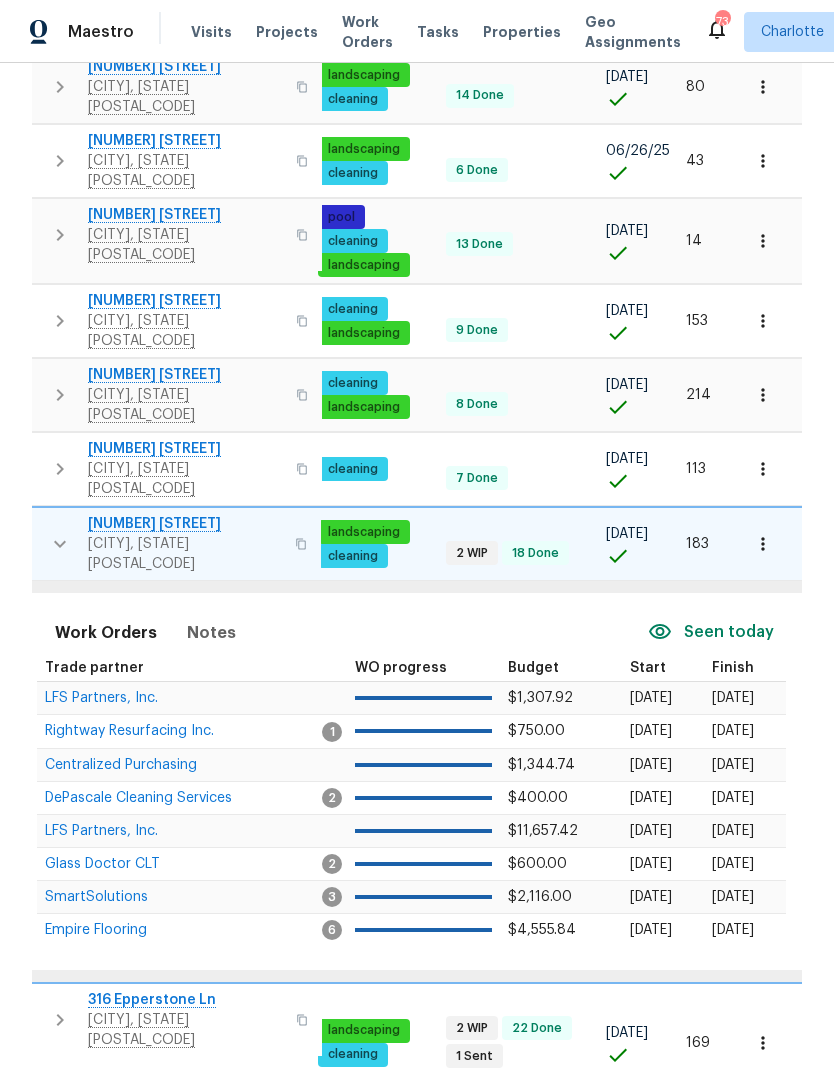 scroll, scrollTop: 0, scrollLeft: 0, axis: both 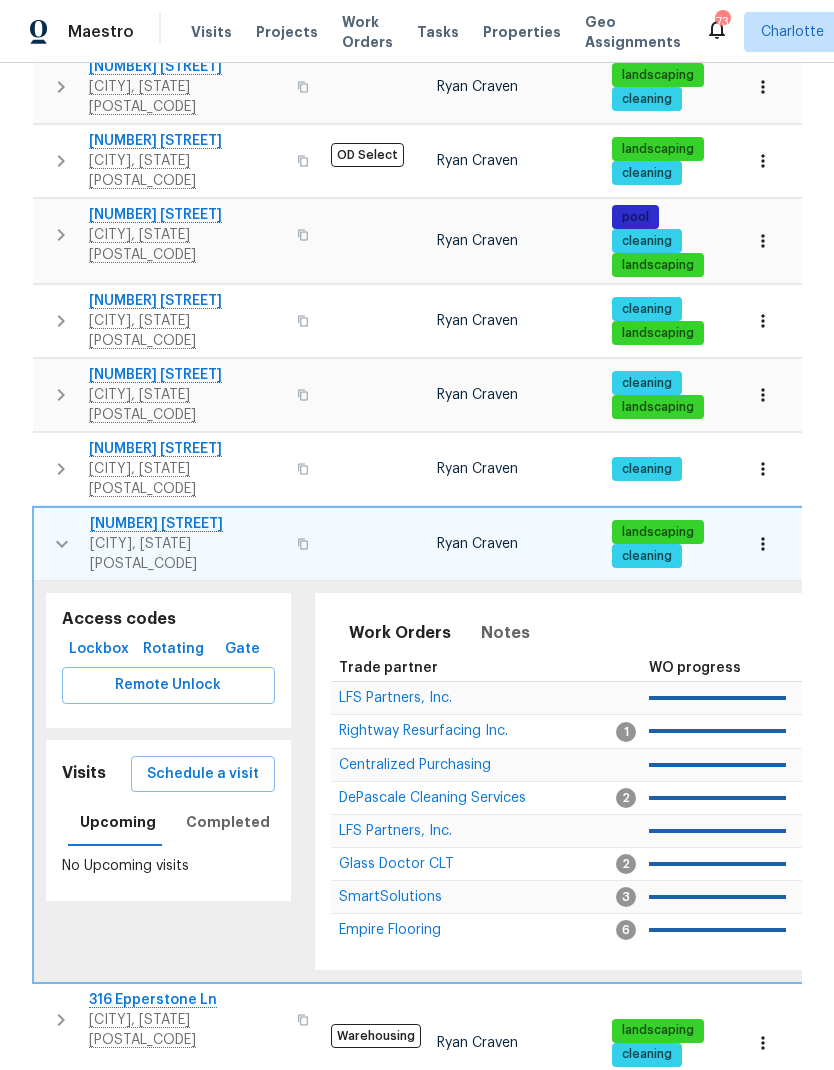 click at bounding box center (62, 544) 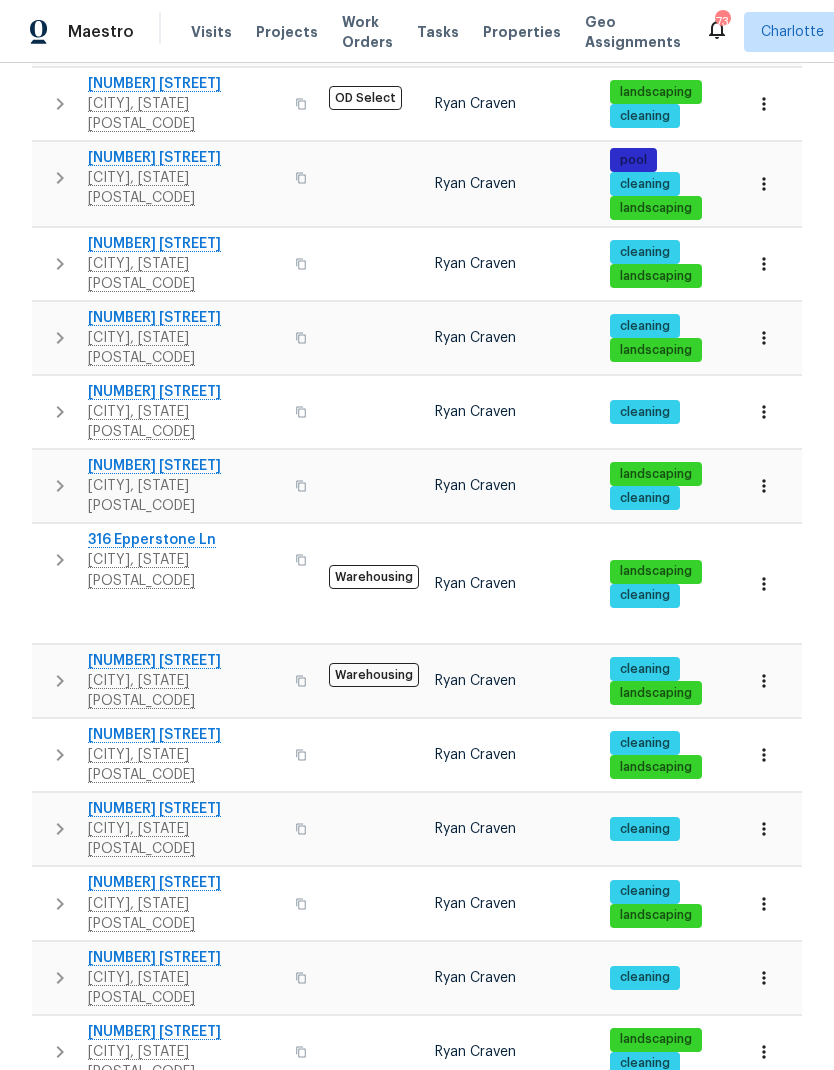 scroll, scrollTop: 895, scrollLeft: 0, axis: vertical 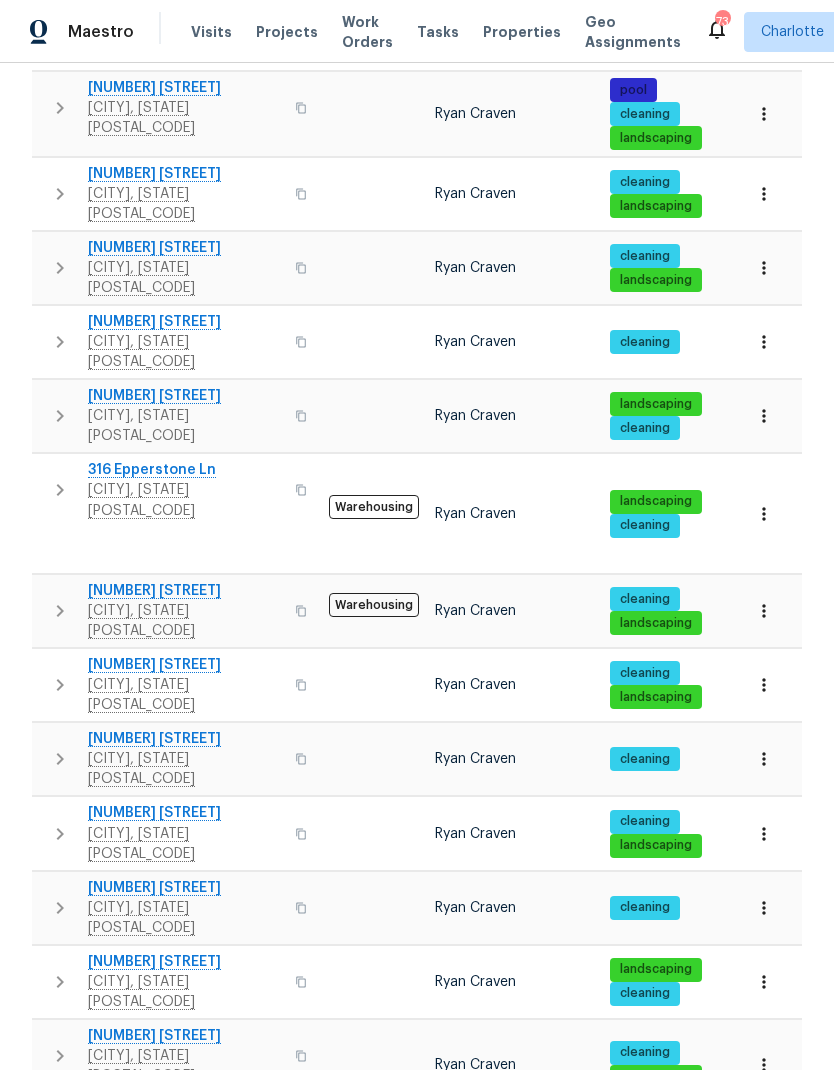 click on "316 Epperstone Ln Matthews, NC 28105" at bounding box center [176, 490] 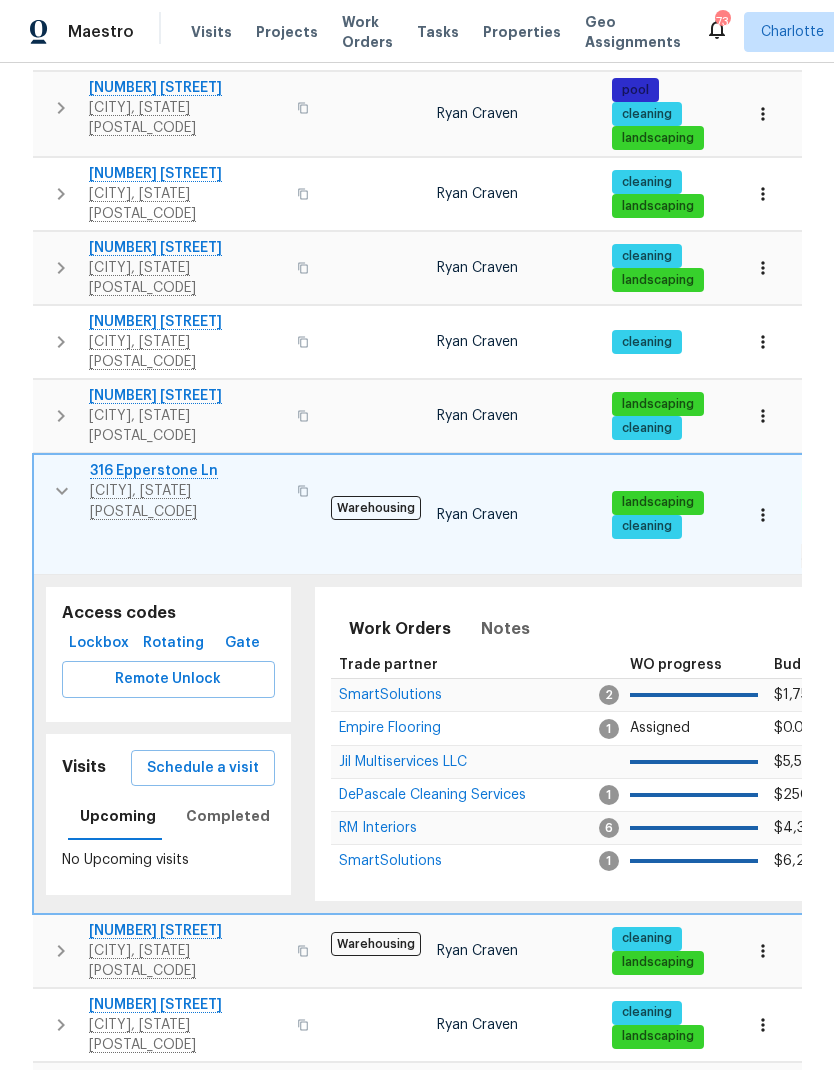 scroll, scrollTop: 0, scrollLeft: 2, axis: horizontal 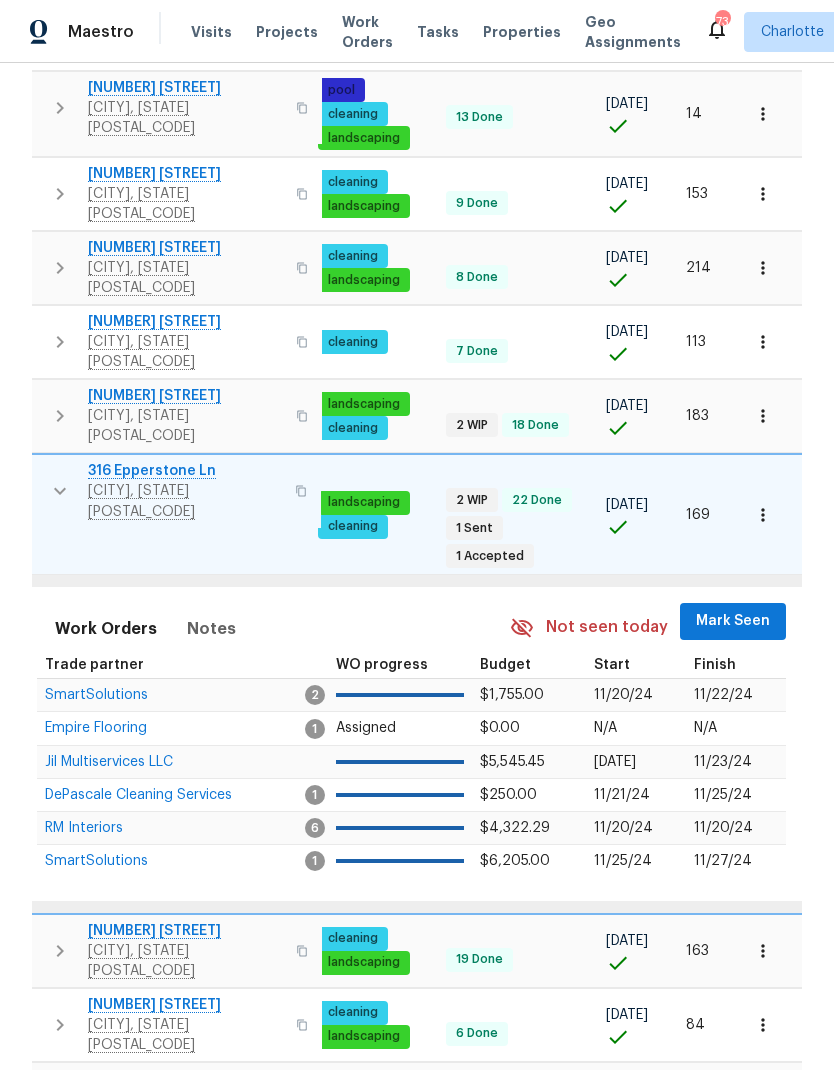 click on "Mark Seen" at bounding box center [733, 621] 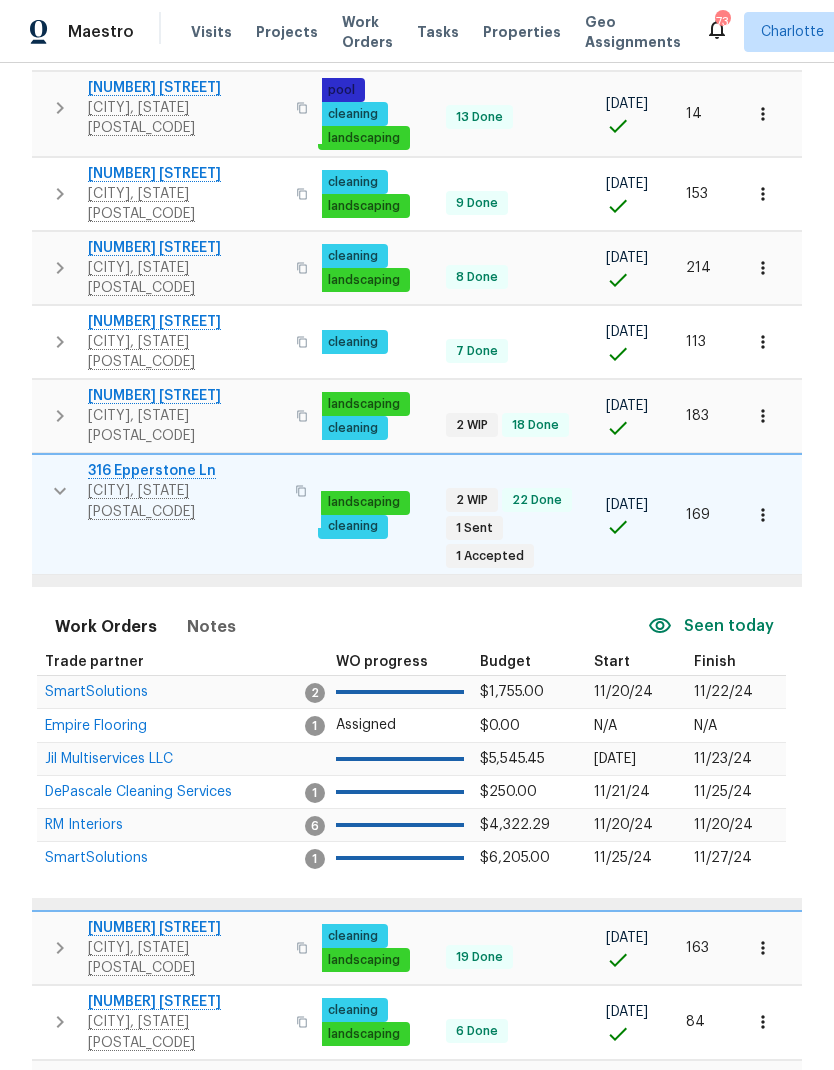 scroll 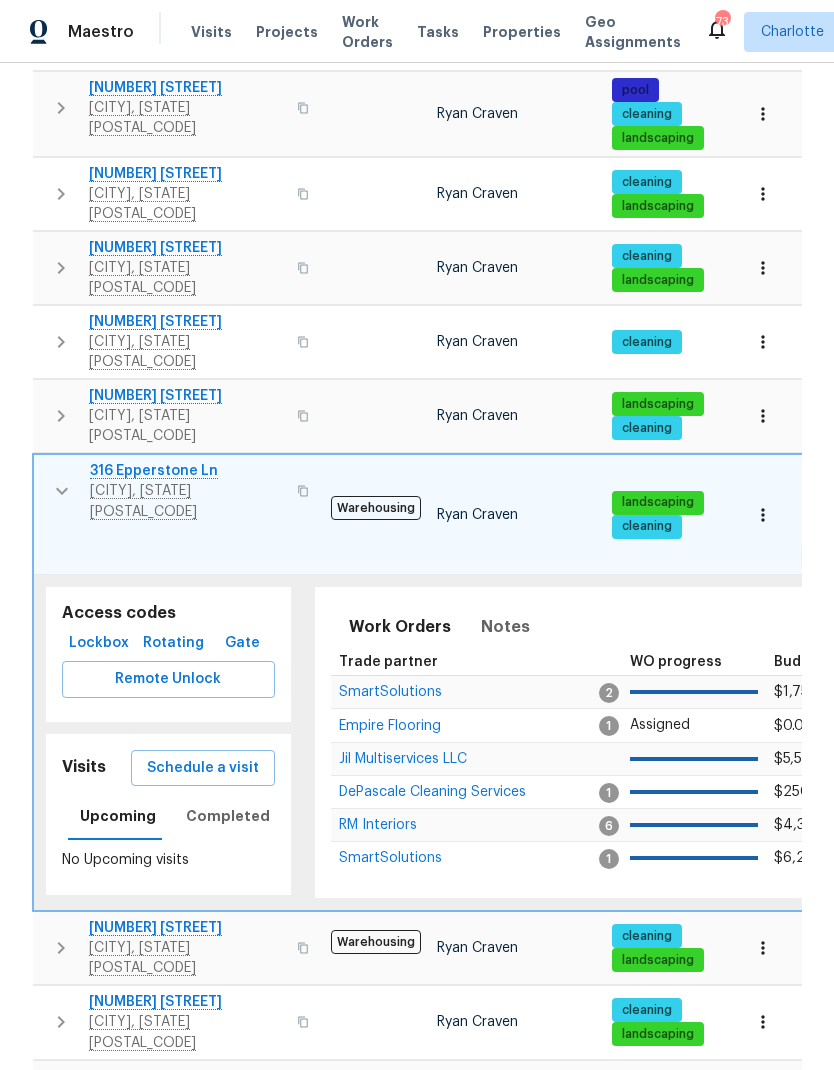click 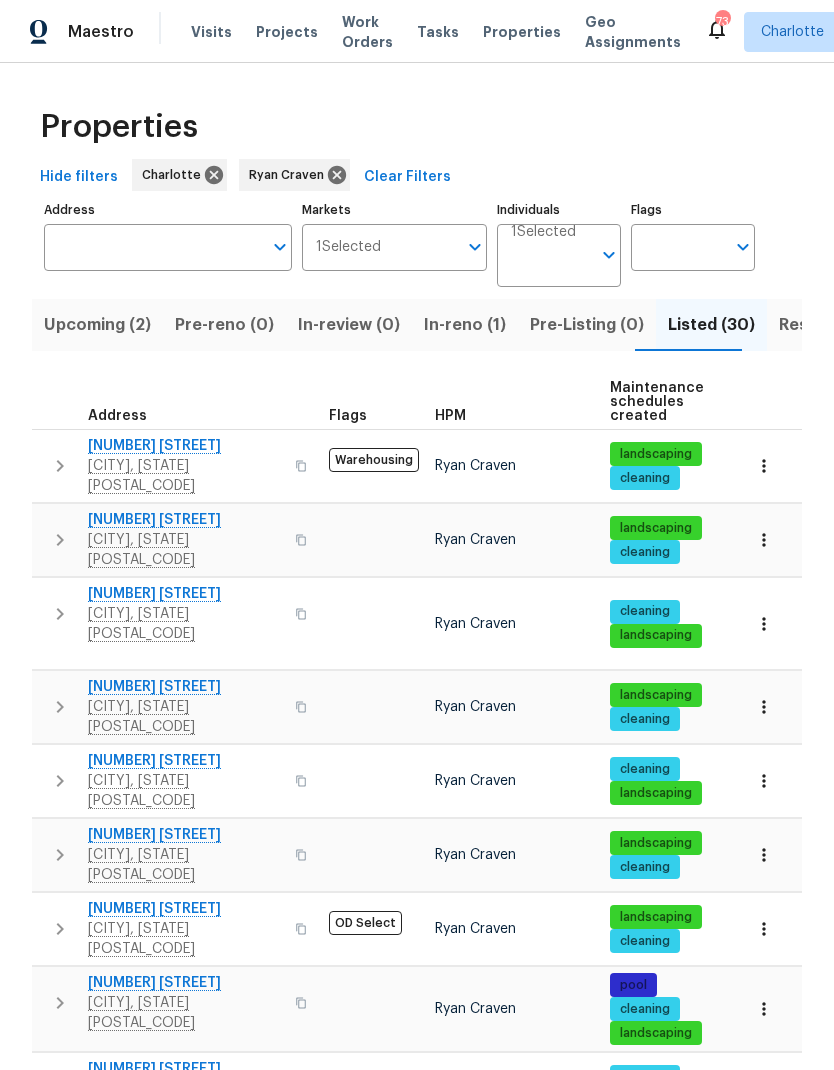 click on "Resale (4)" at bounding box center (819, 325) 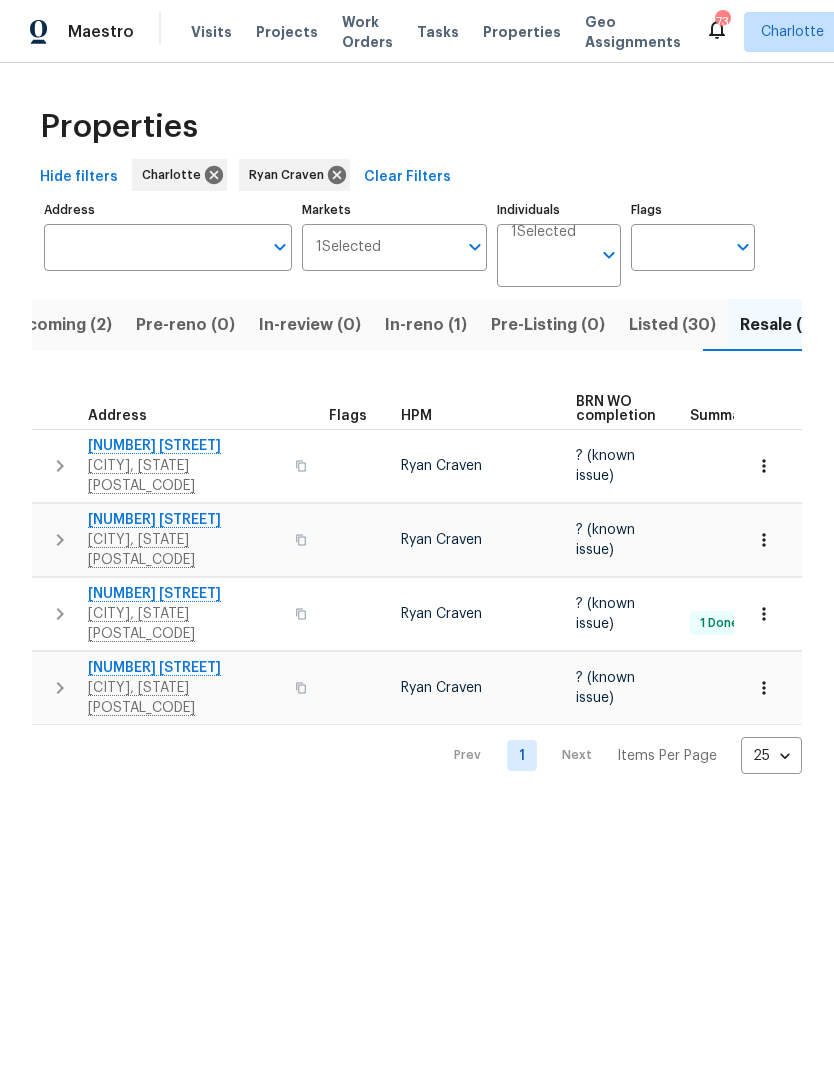 click at bounding box center (60, 466) 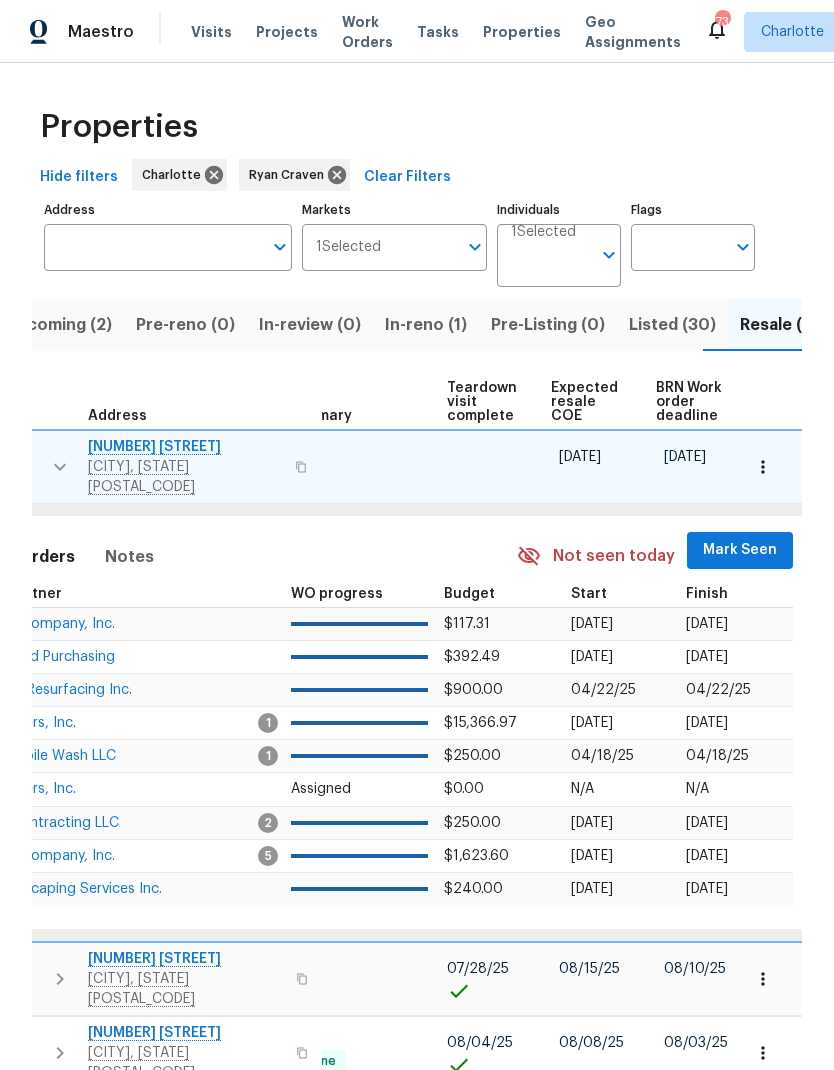 click on "Mark Seen" at bounding box center [740, 550] 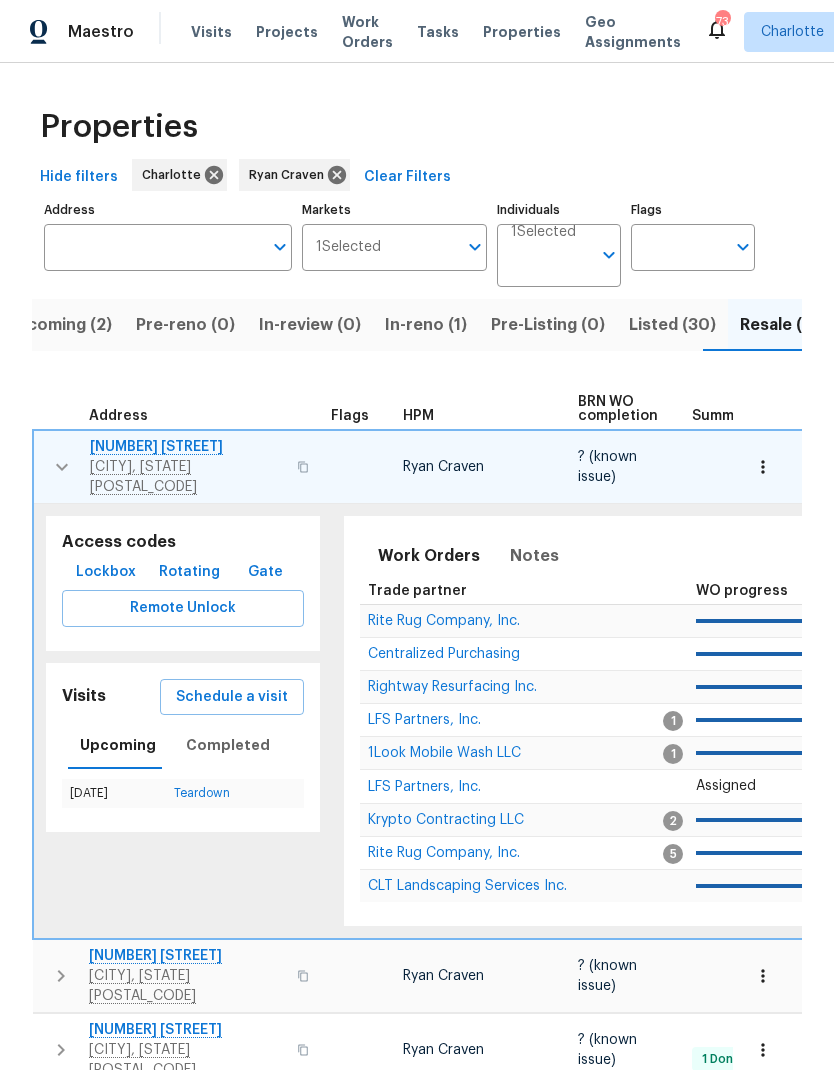 click 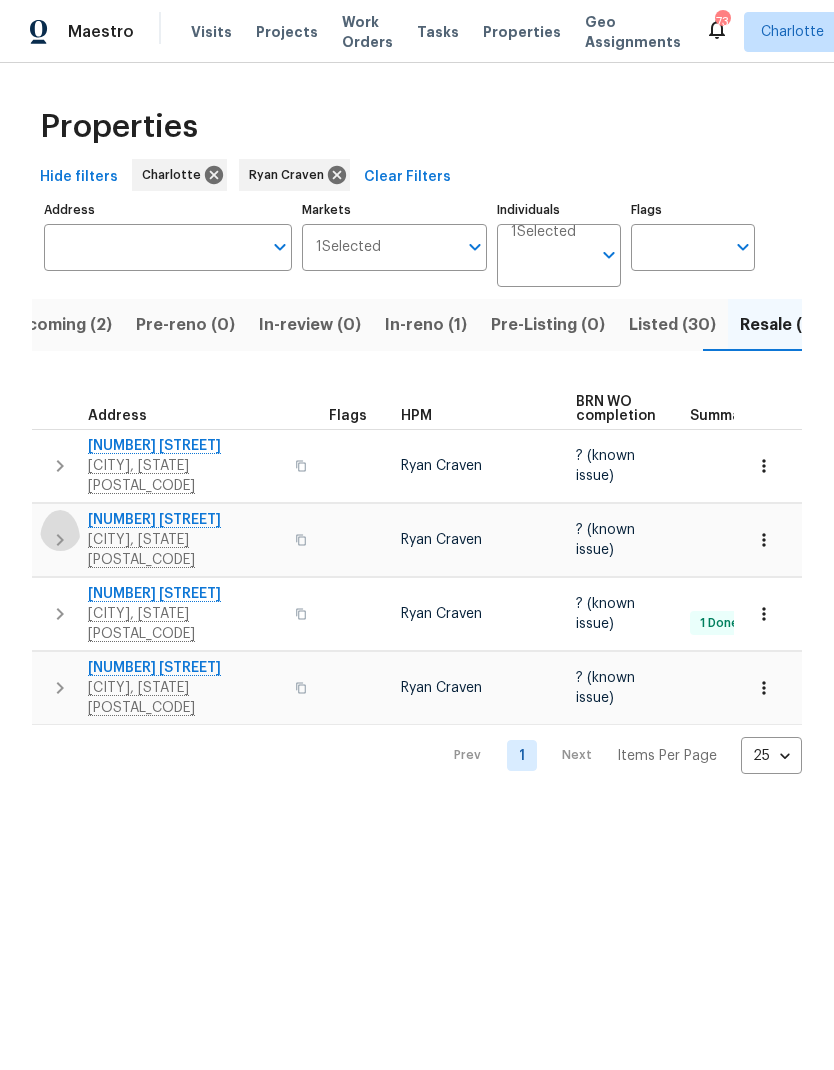 click 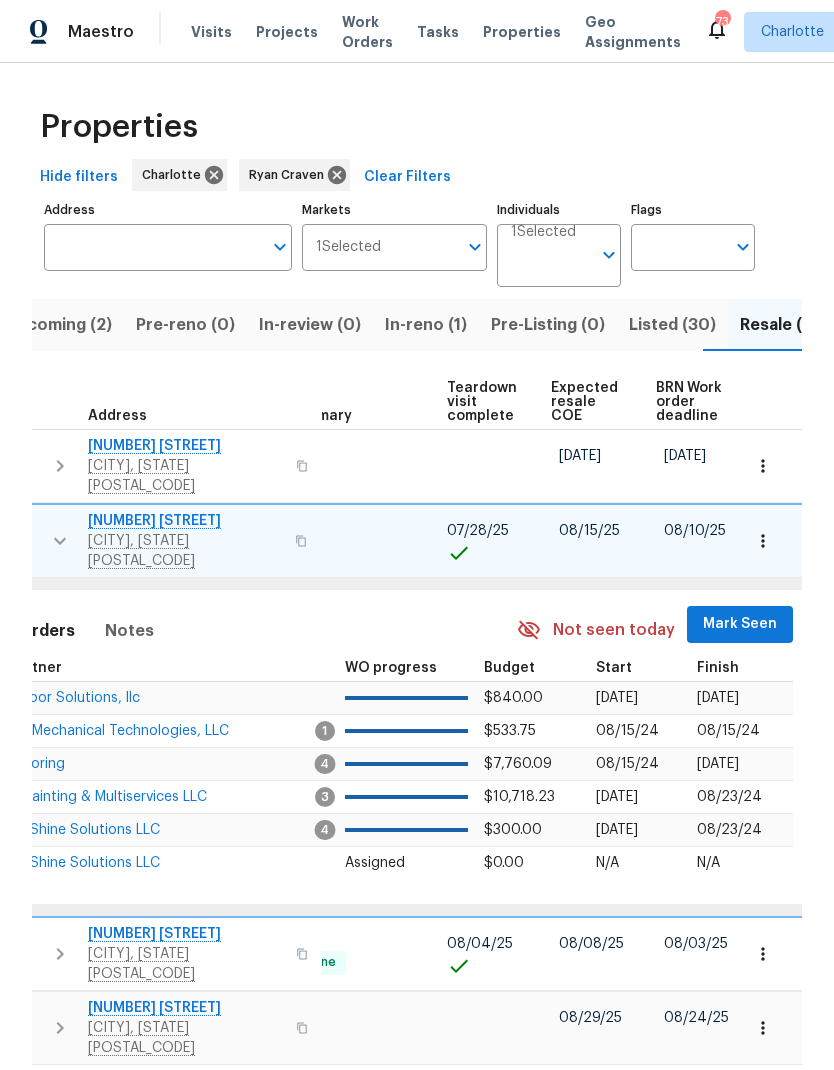click on "Mark Seen" at bounding box center [740, 624] 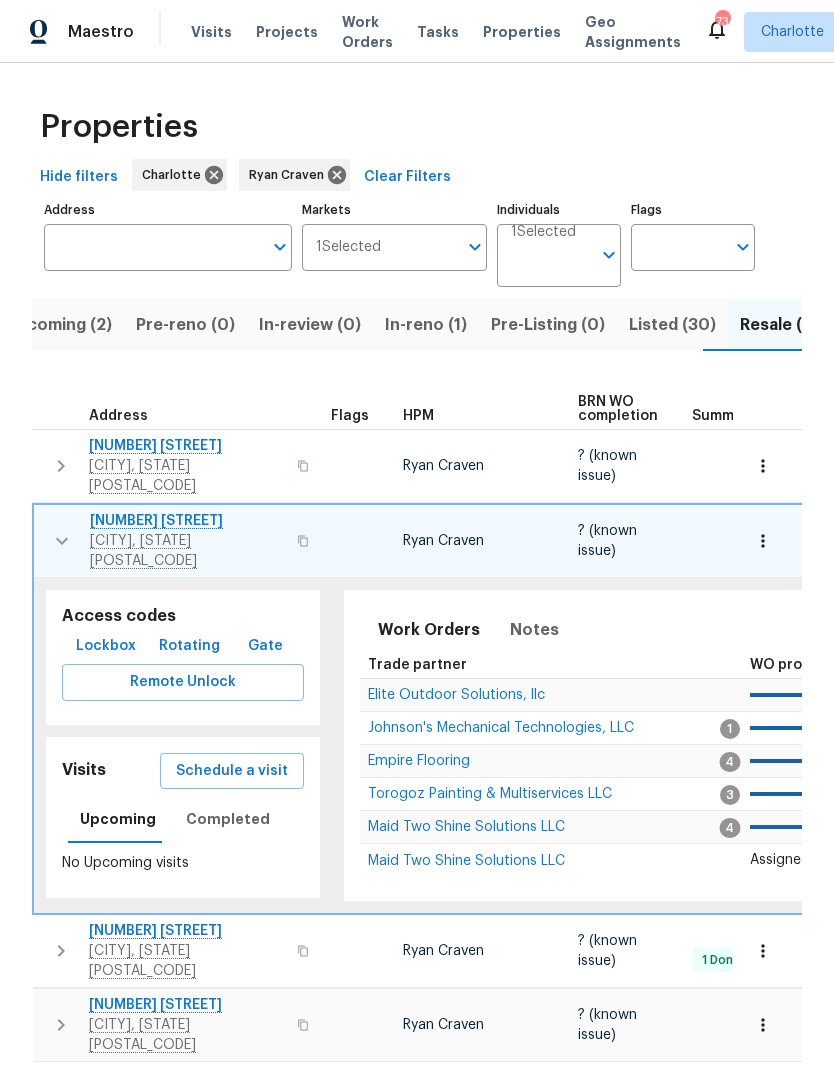click 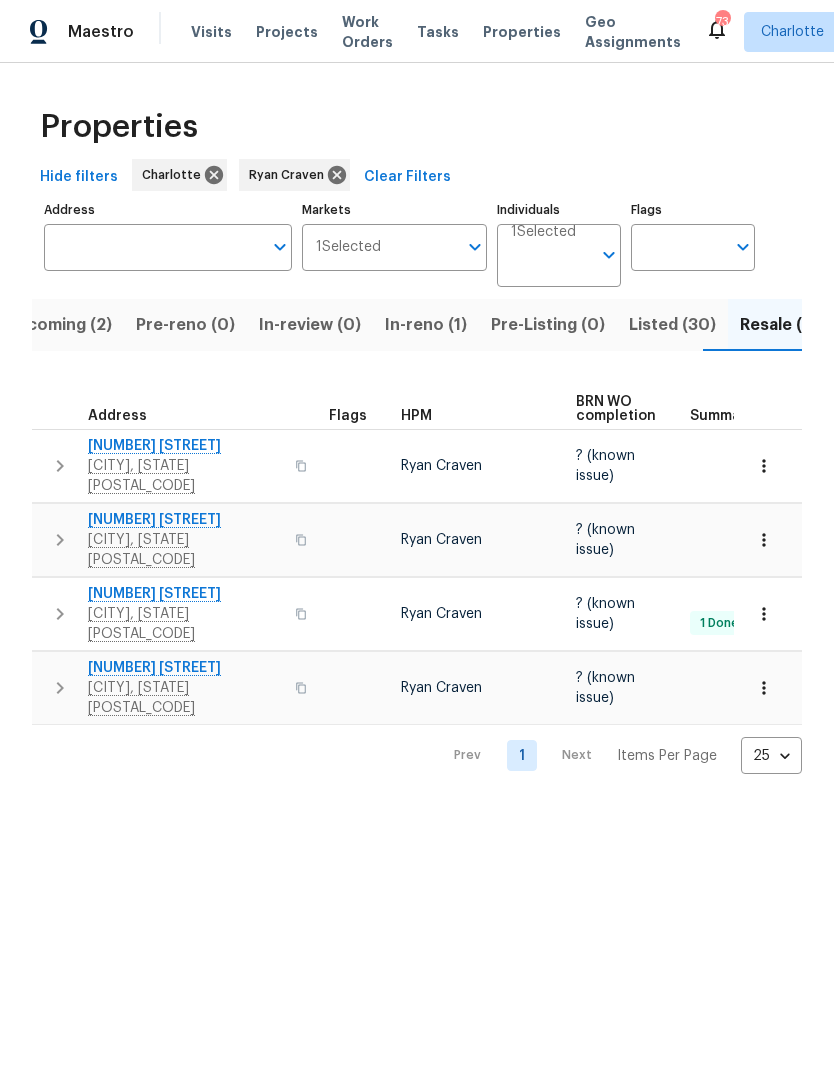 click 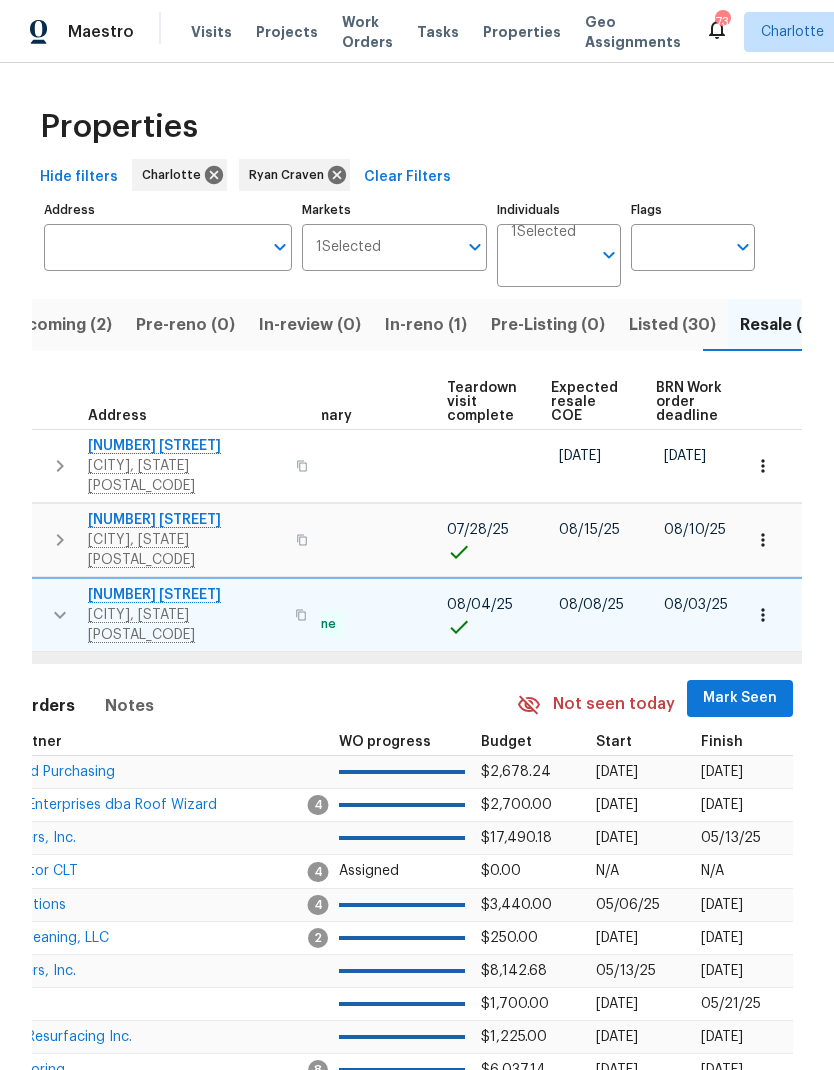 click on "Mark Seen" at bounding box center [740, 698] 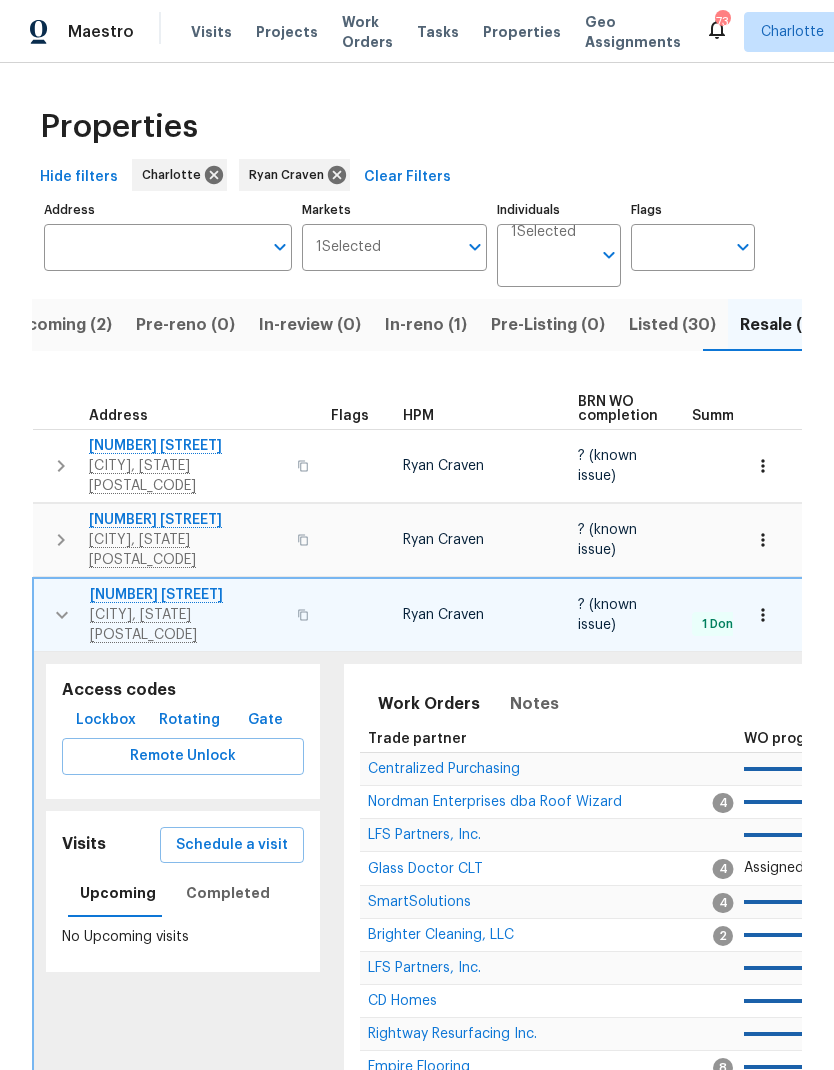 click 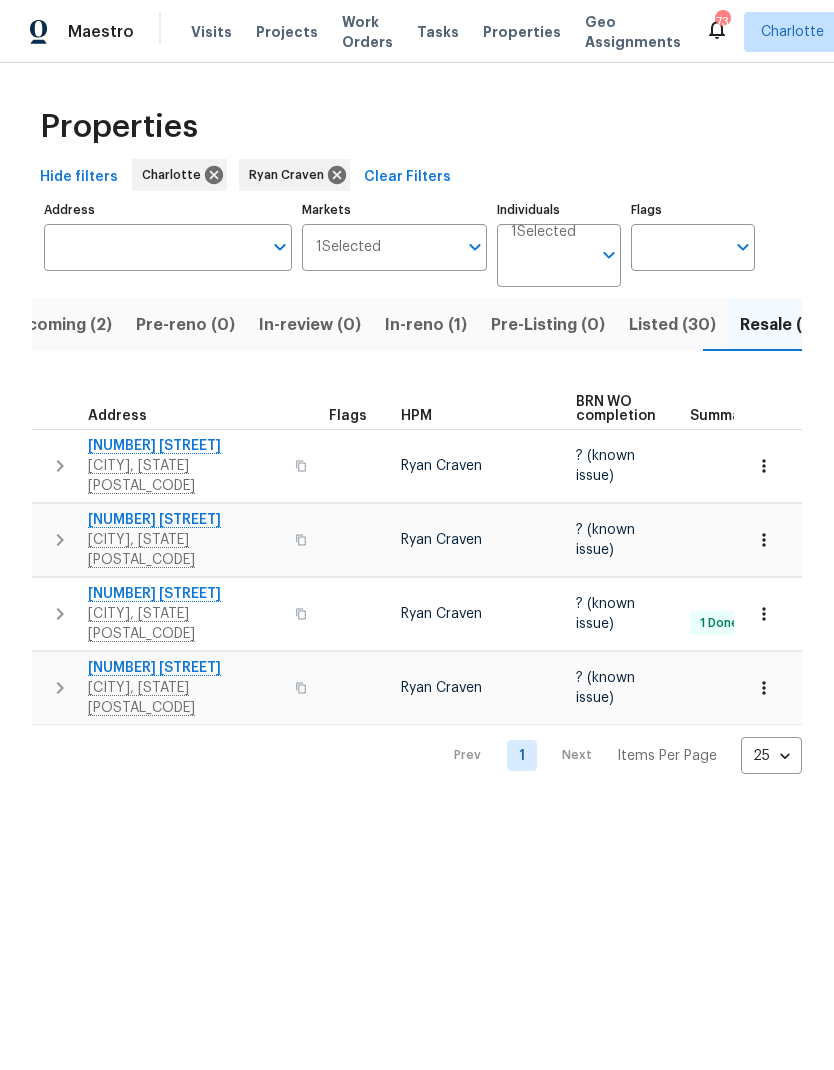 click at bounding box center (60, 688) 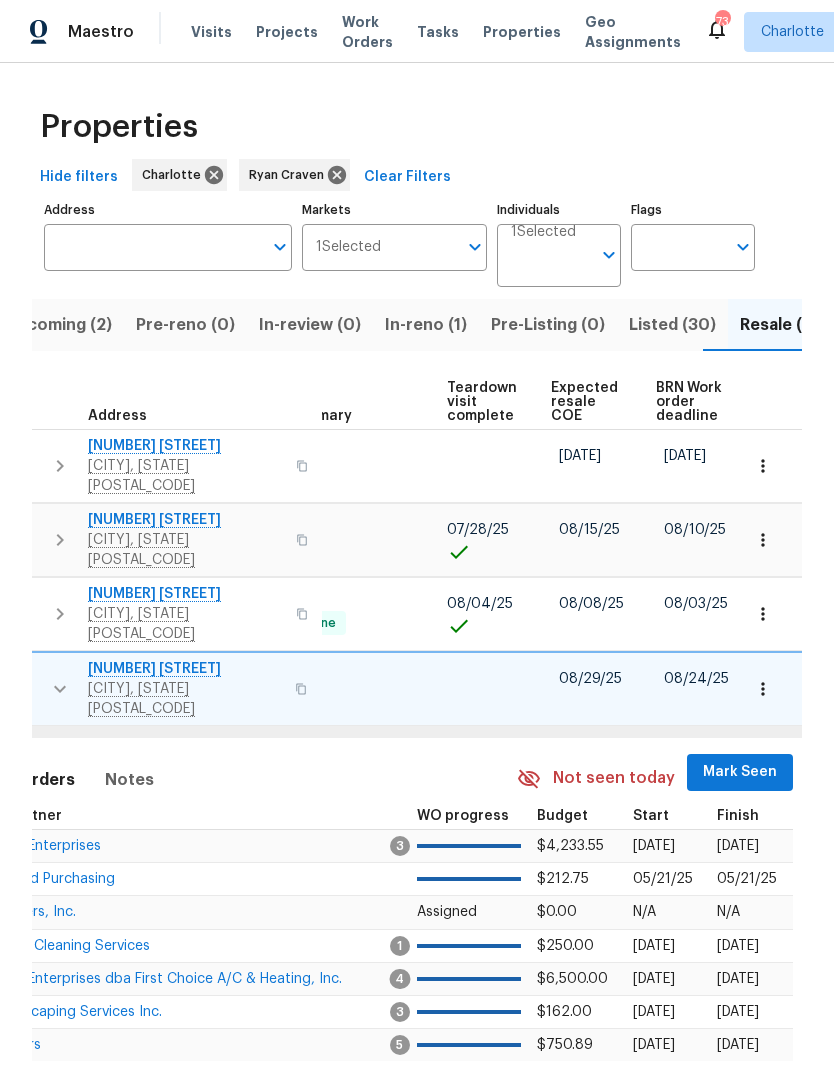 click on "Mark Seen" at bounding box center [740, 772] 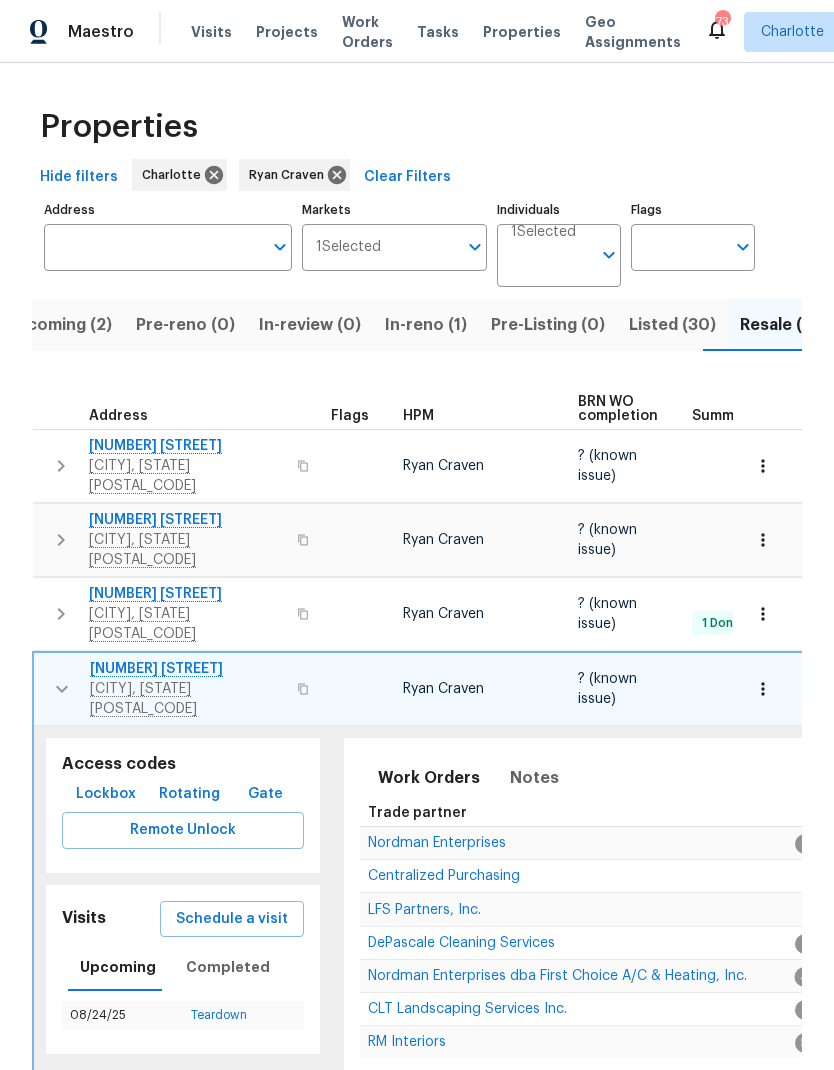 click 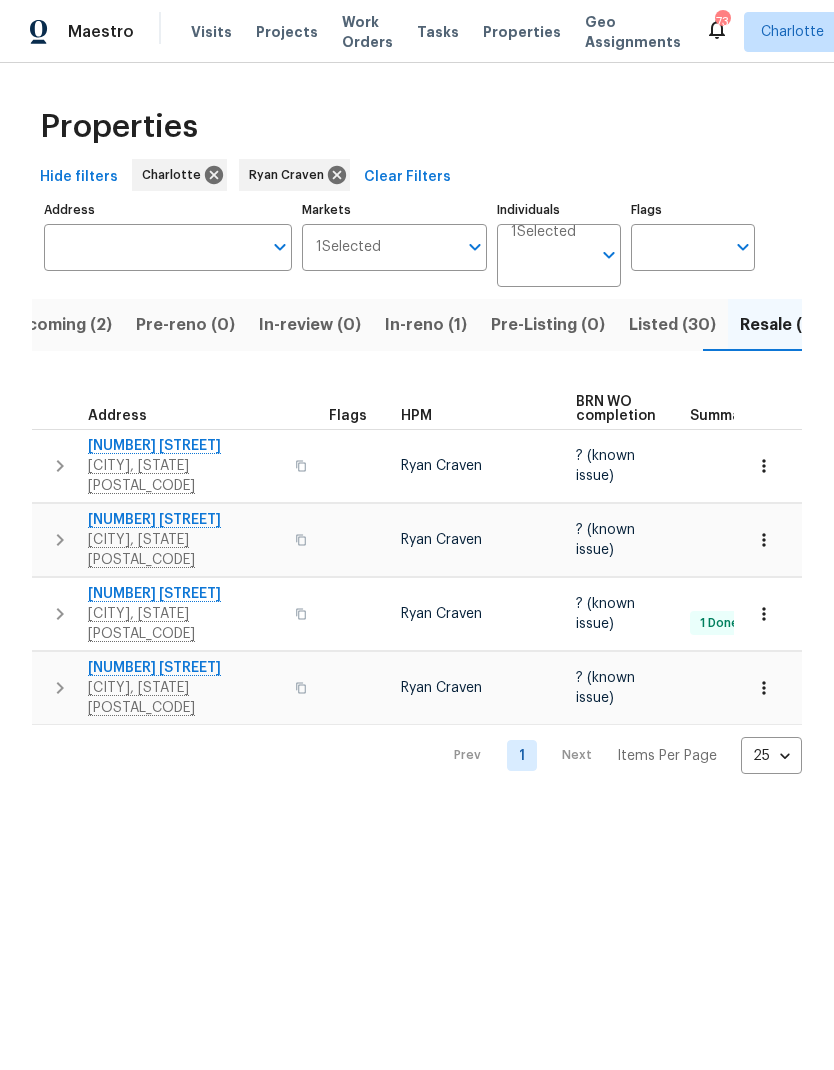 click on "In-reno (1)" at bounding box center (426, 325) 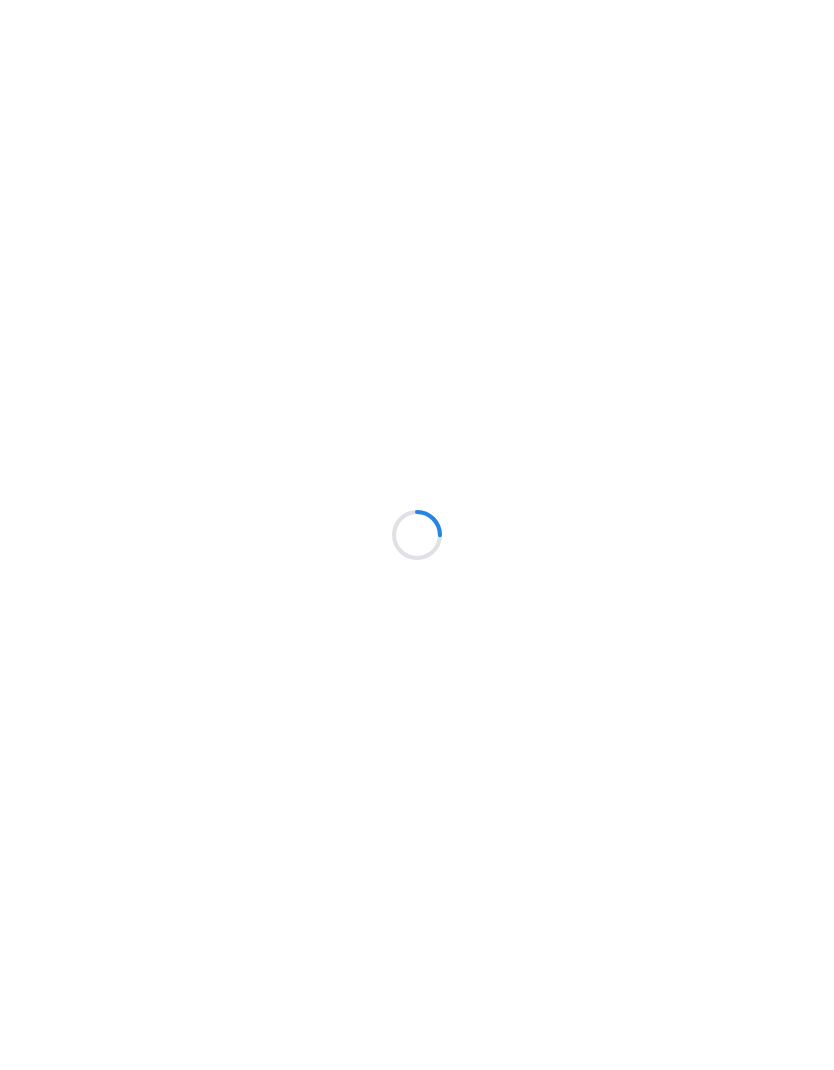 scroll, scrollTop: 0, scrollLeft: 0, axis: both 